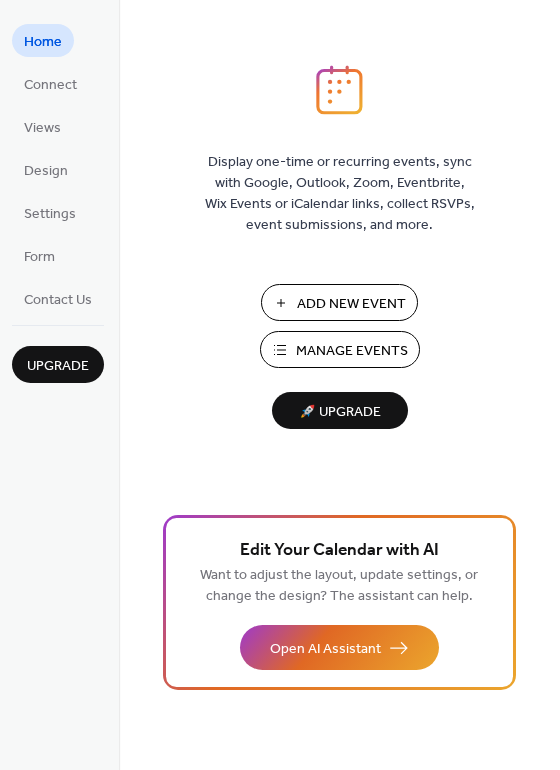 scroll, scrollTop: 0, scrollLeft: 0, axis: both 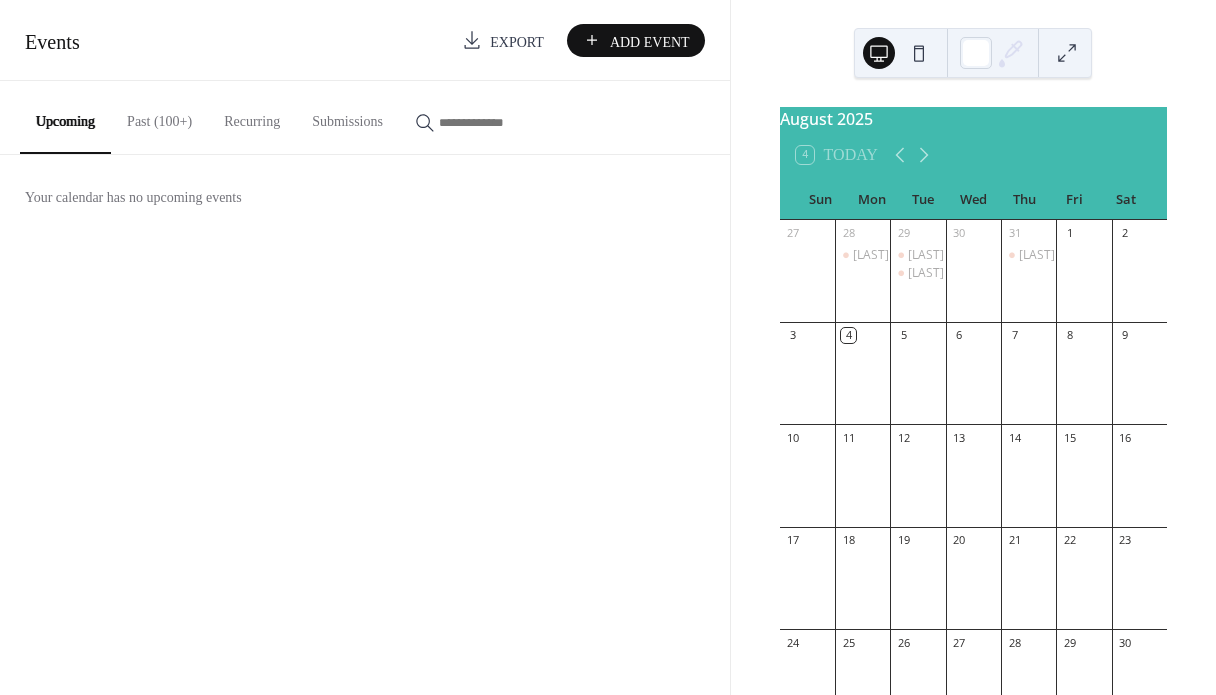 click on "Past (100+)" at bounding box center (159, 116) 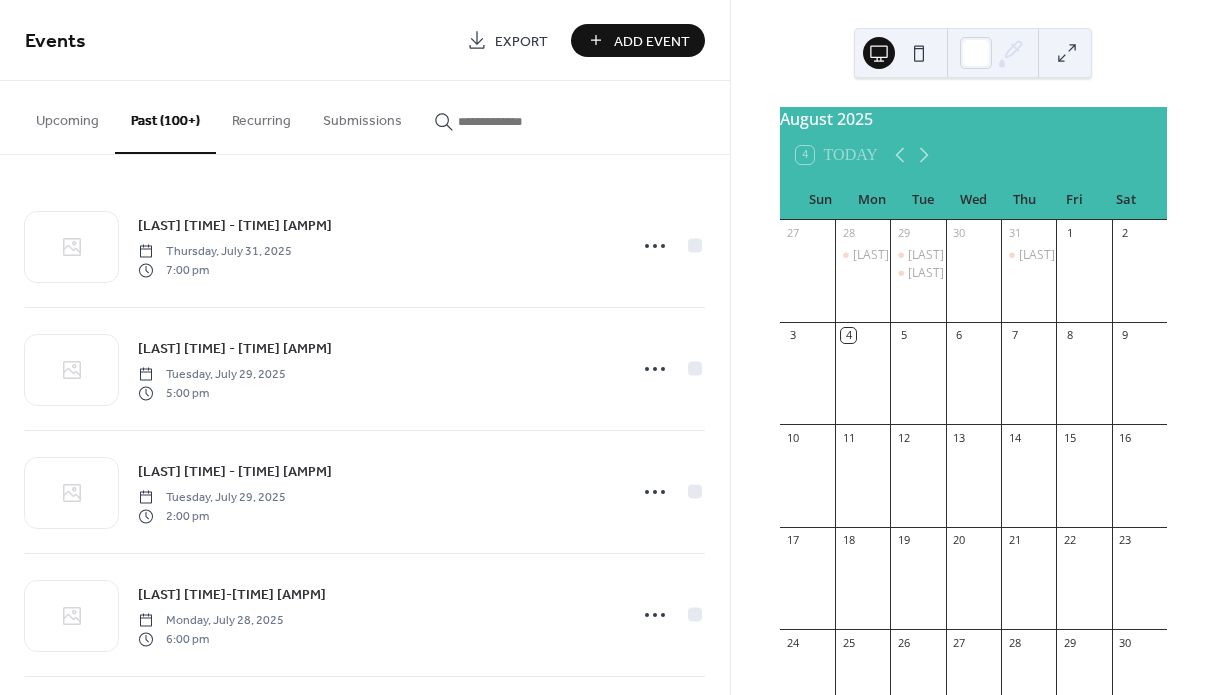 click on "Add Event" at bounding box center (652, 41) 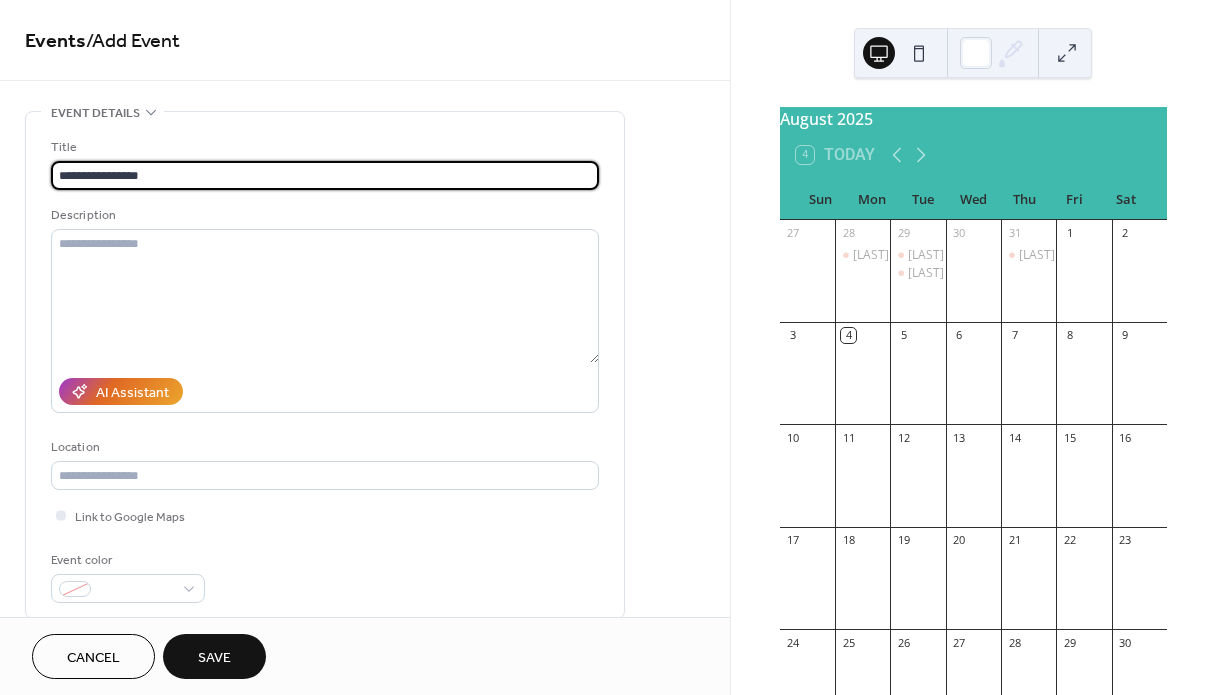 type on "**********" 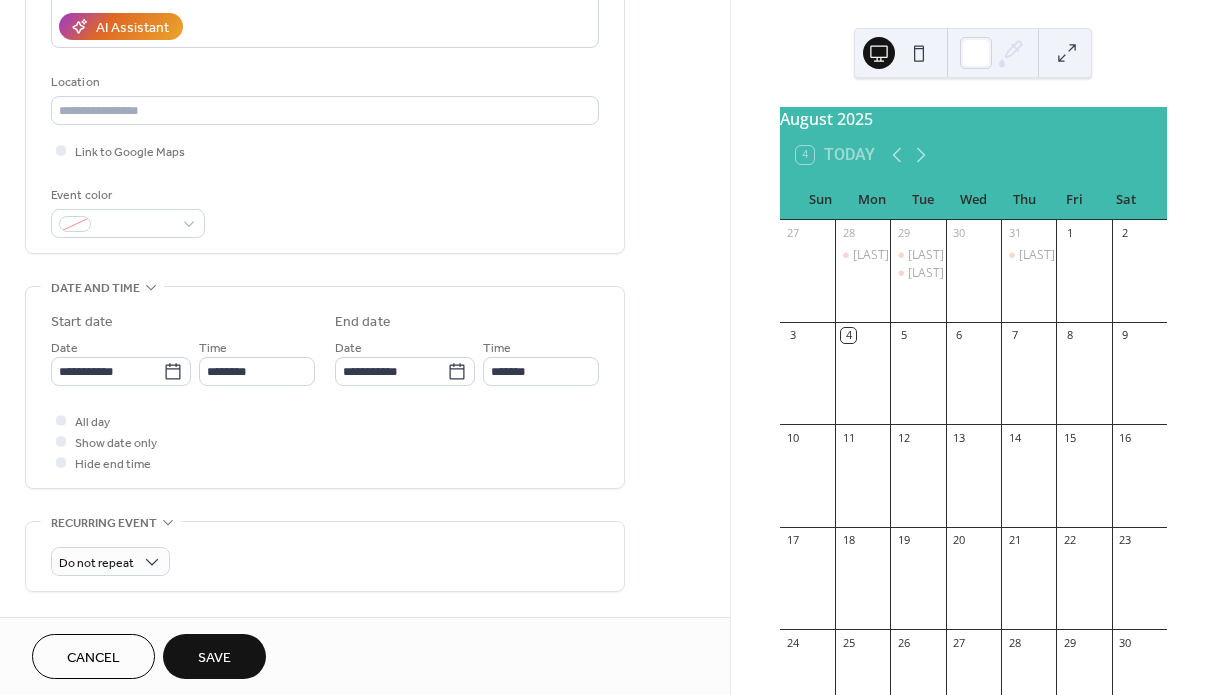 scroll, scrollTop: 367, scrollLeft: 0, axis: vertical 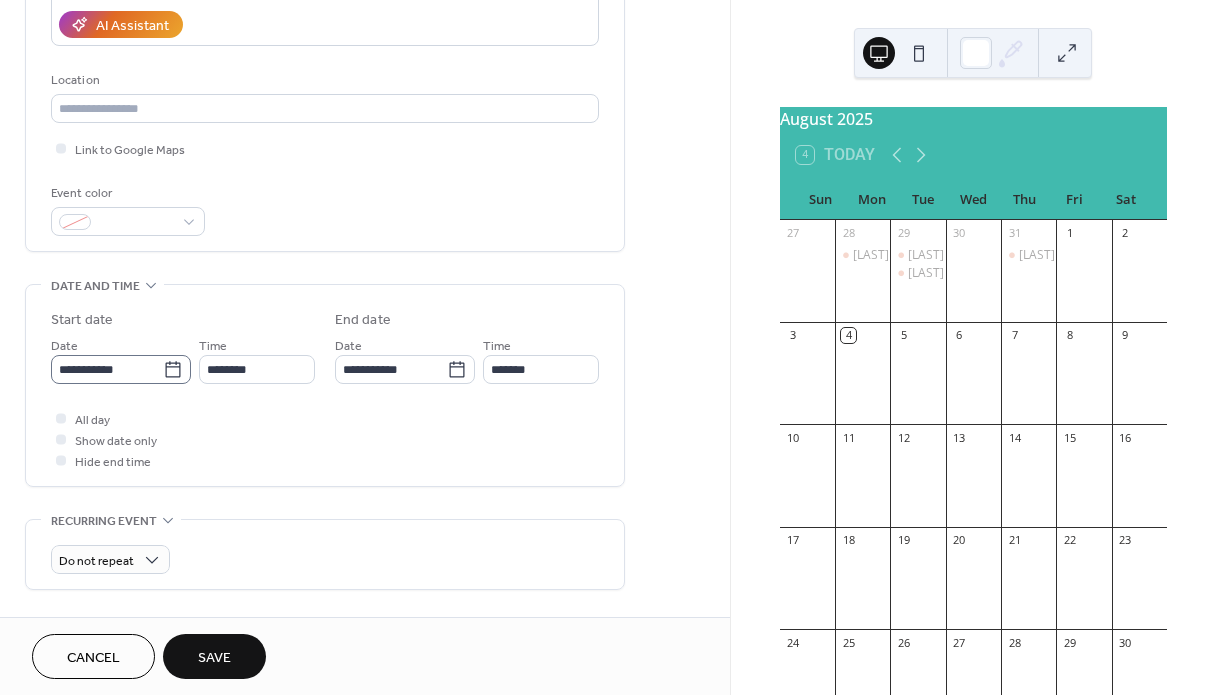 click 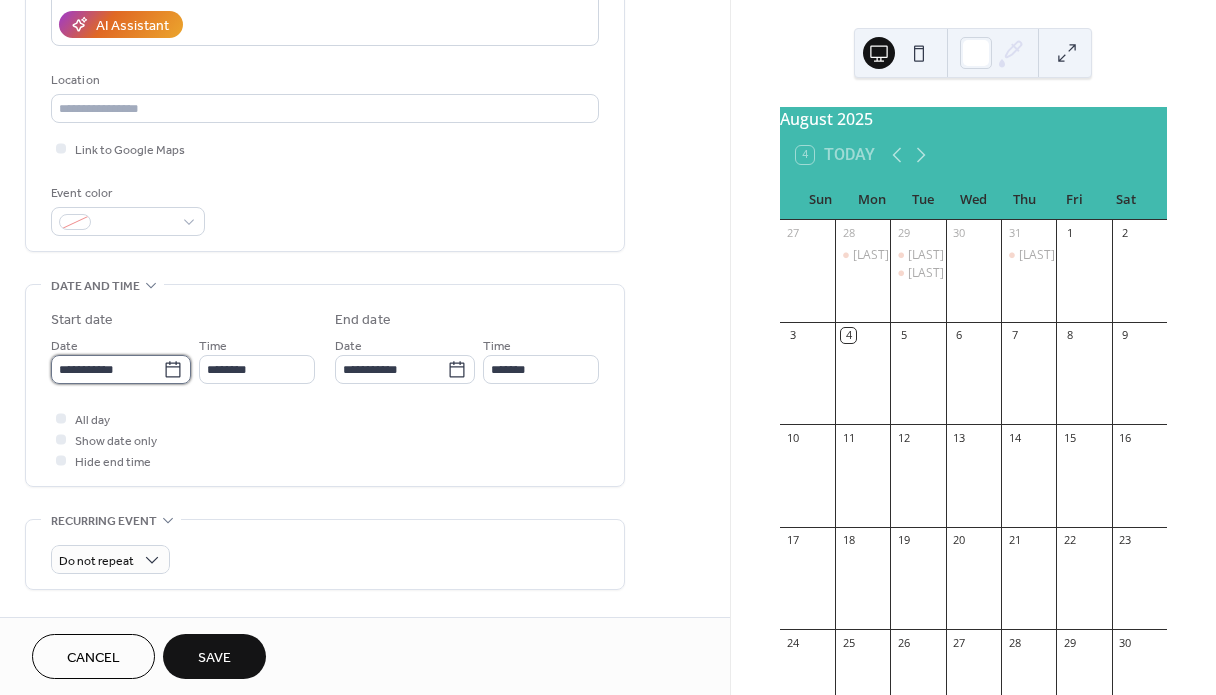 click on "**********" at bounding box center (107, 369) 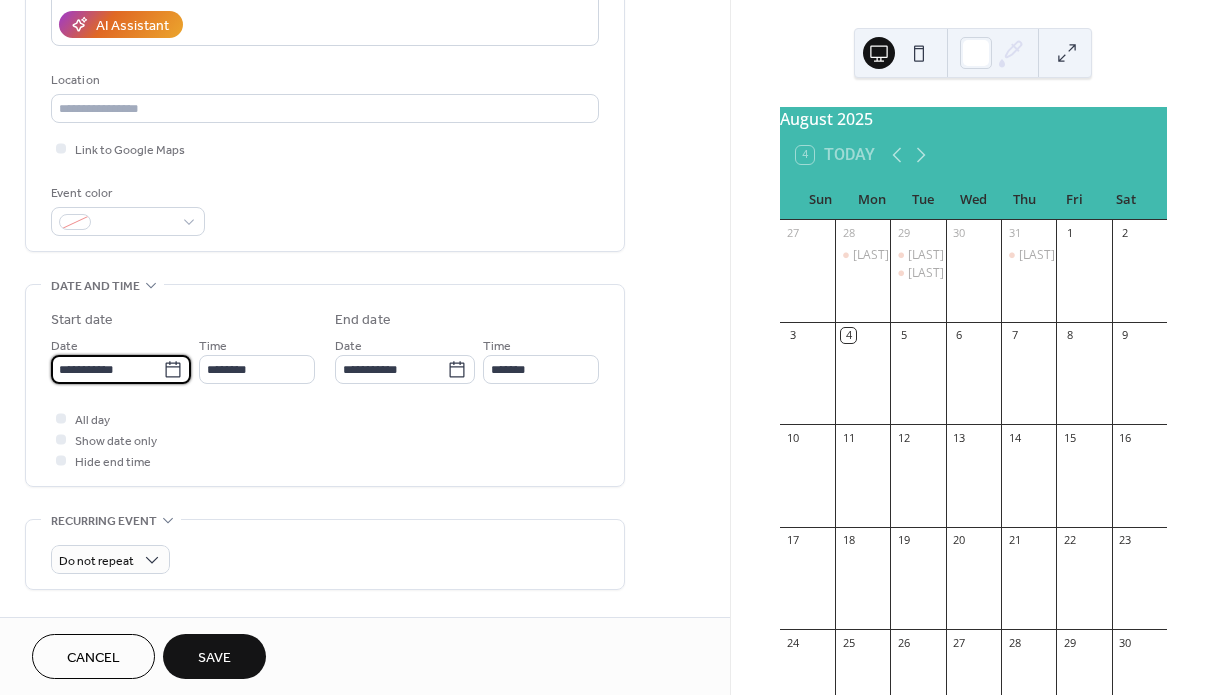 click 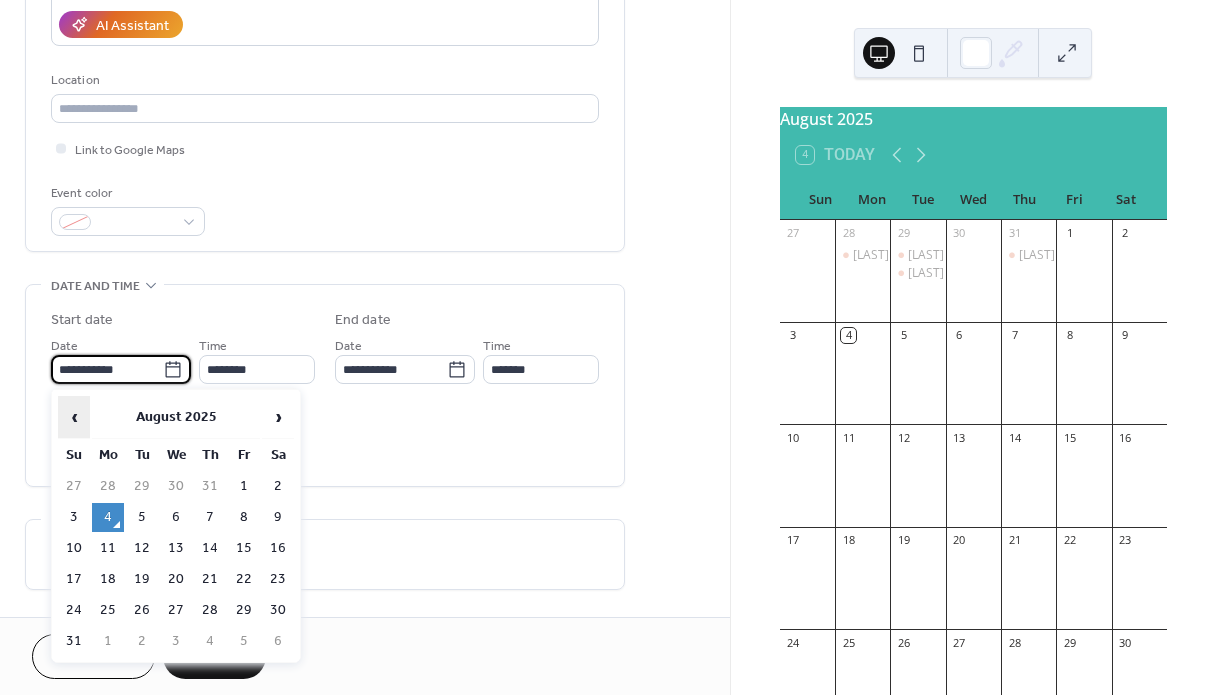 click on "‹" at bounding box center (74, 417) 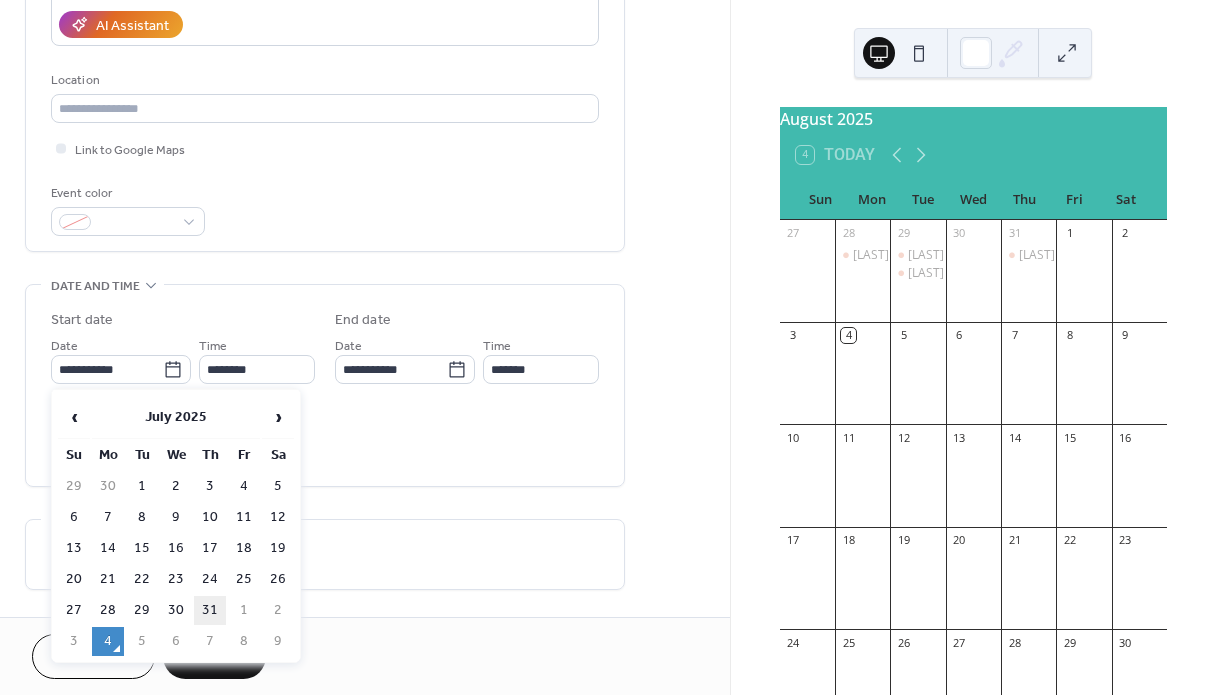 click on "31" at bounding box center (210, 610) 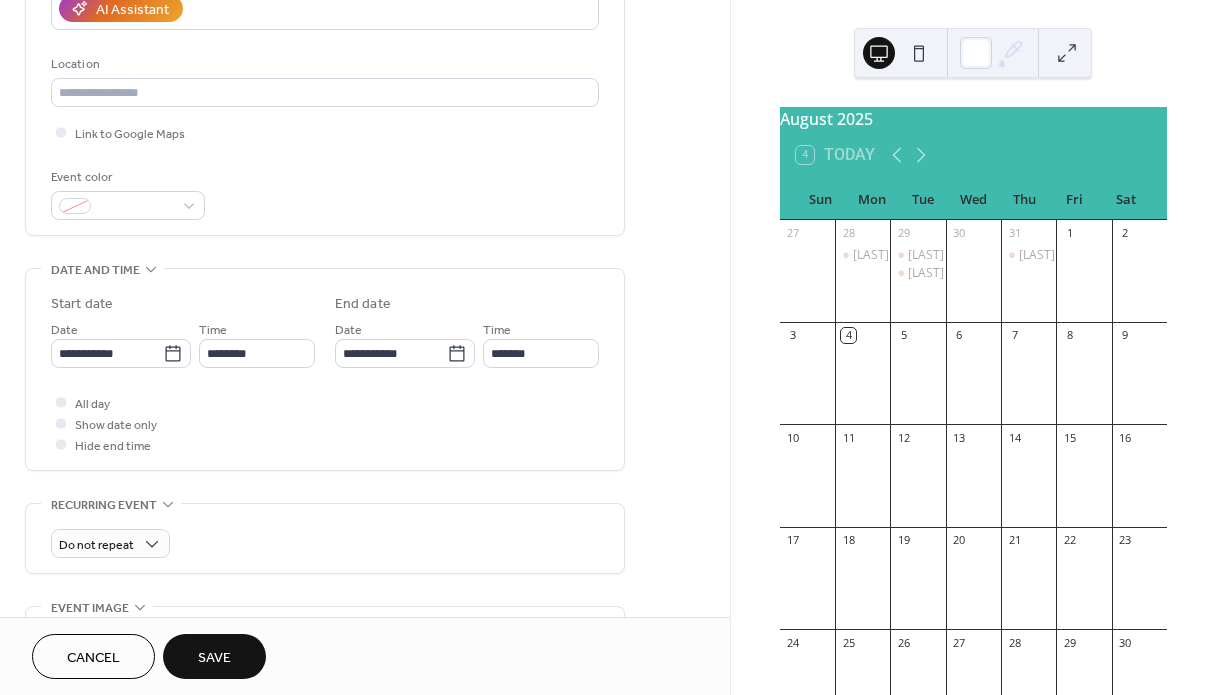 scroll, scrollTop: 417, scrollLeft: 0, axis: vertical 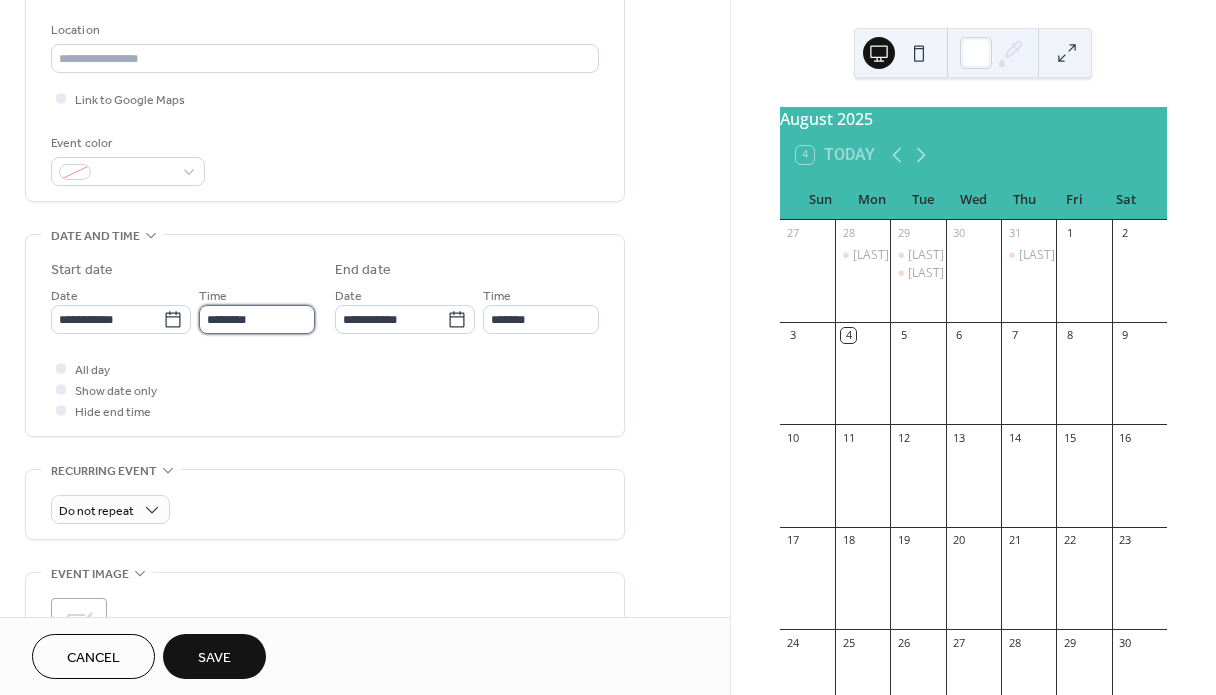 click on "********" at bounding box center (257, 319) 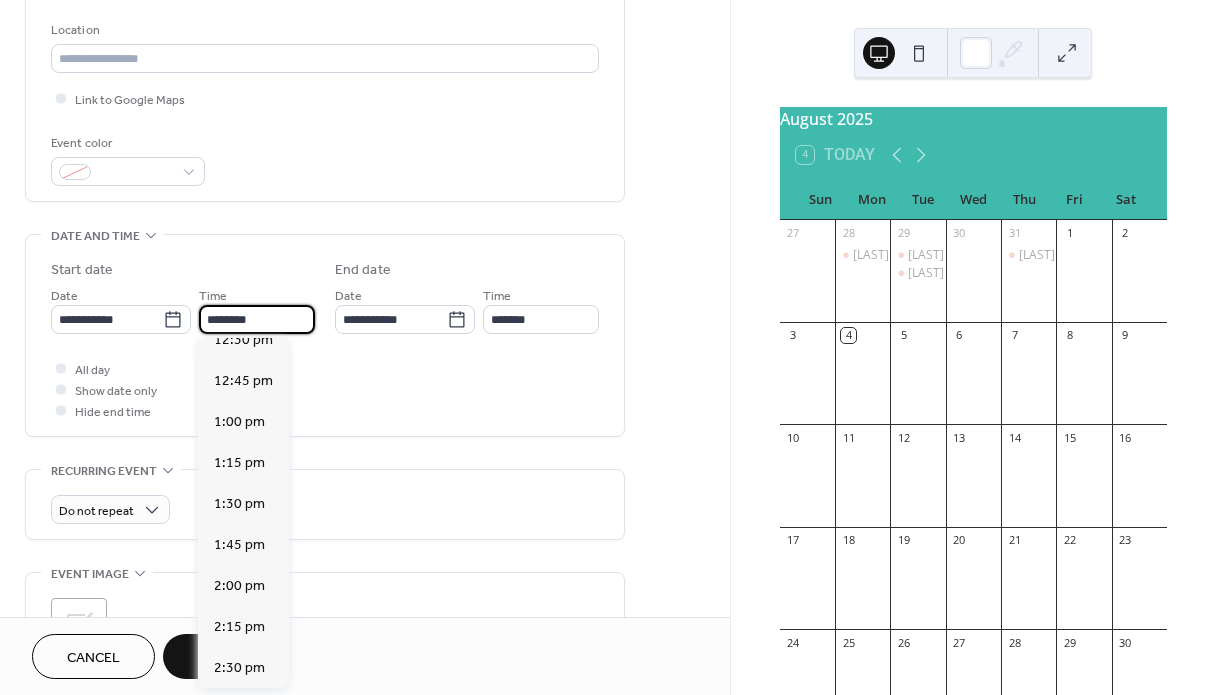 scroll, scrollTop: 2069, scrollLeft: 0, axis: vertical 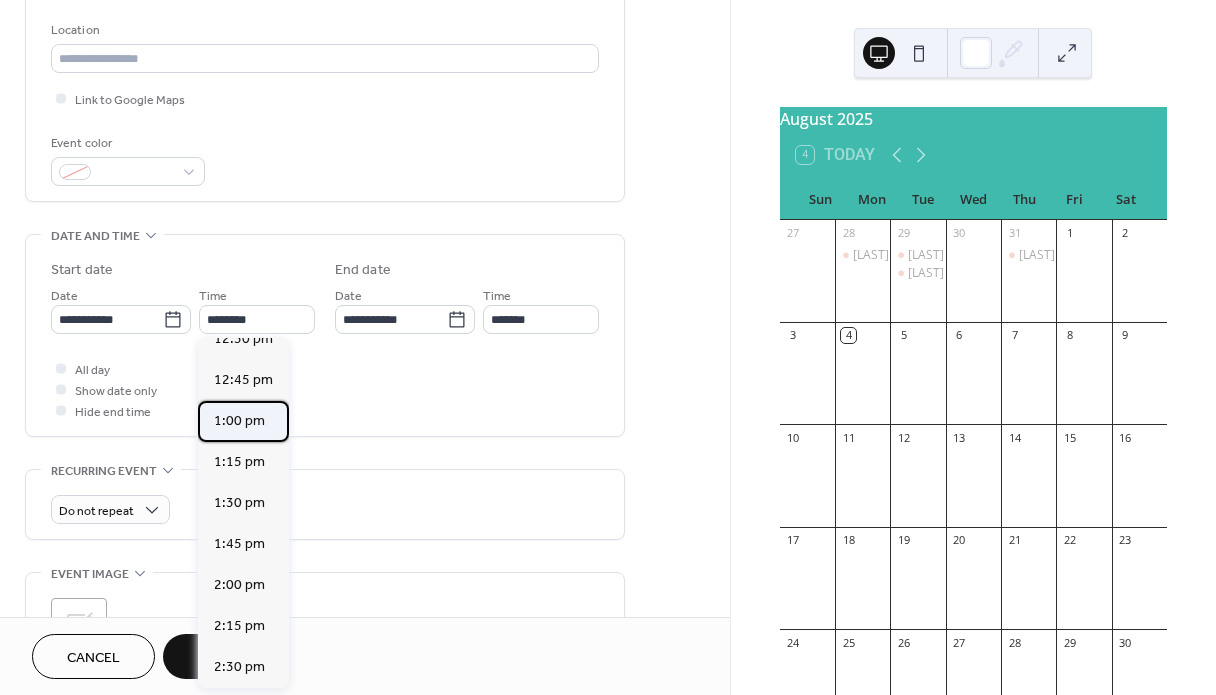 click on "1:00 pm" at bounding box center (239, 421) 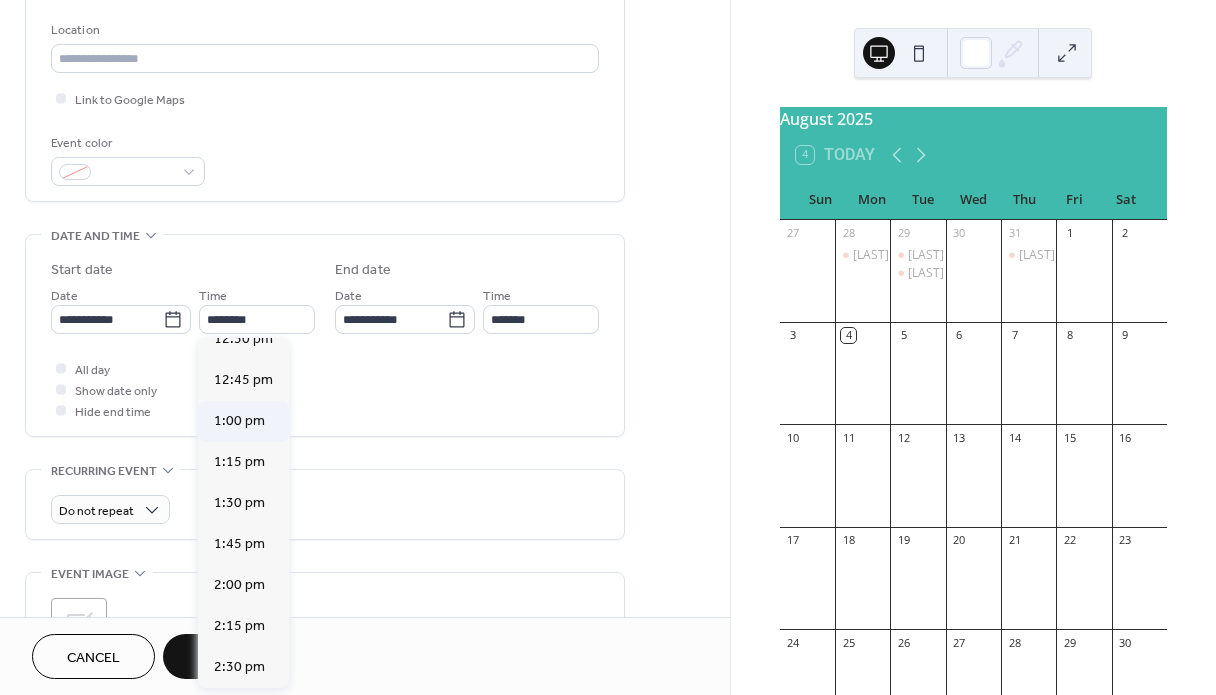 type on "*******" 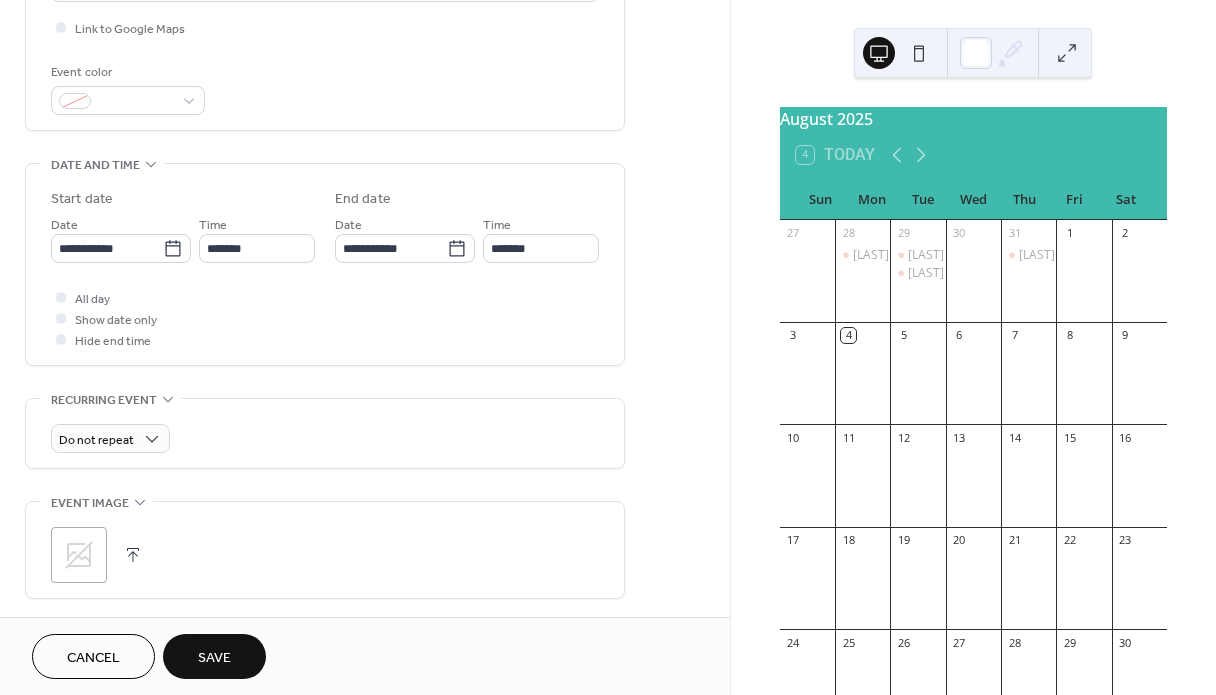 scroll, scrollTop: 492, scrollLeft: 0, axis: vertical 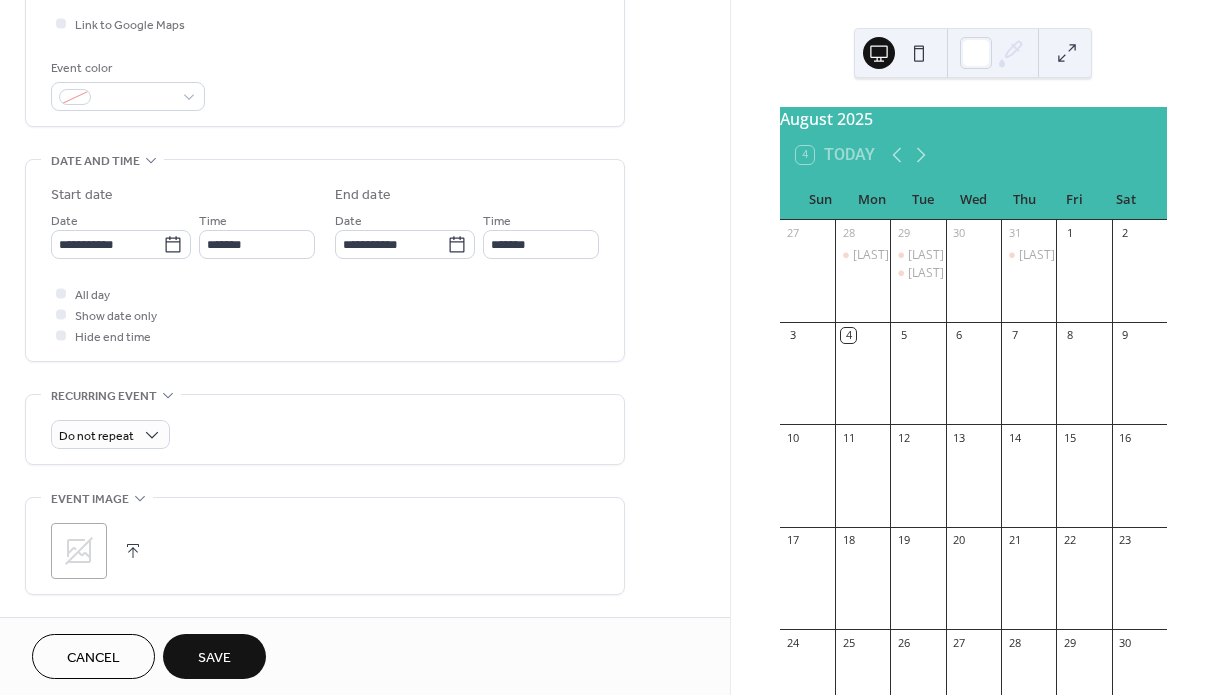click on "Save" at bounding box center (214, 658) 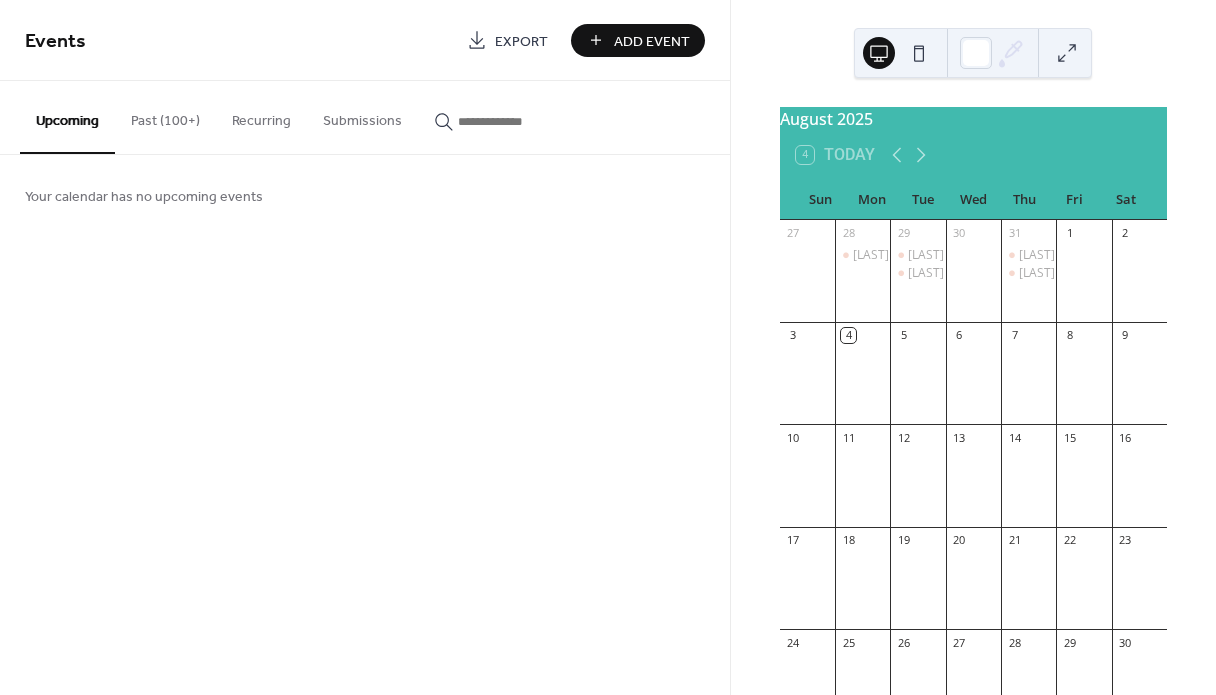click on "Past (100+)" at bounding box center (165, 116) 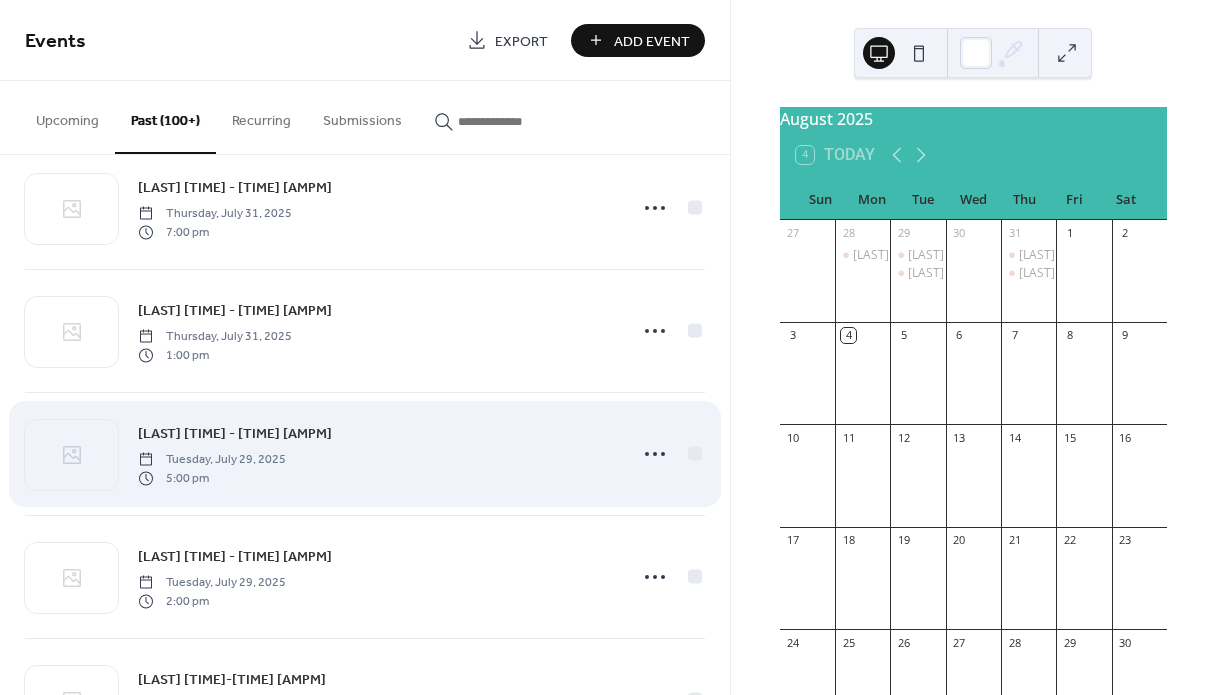 scroll, scrollTop: 0, scrollLeft: 0, axis: both 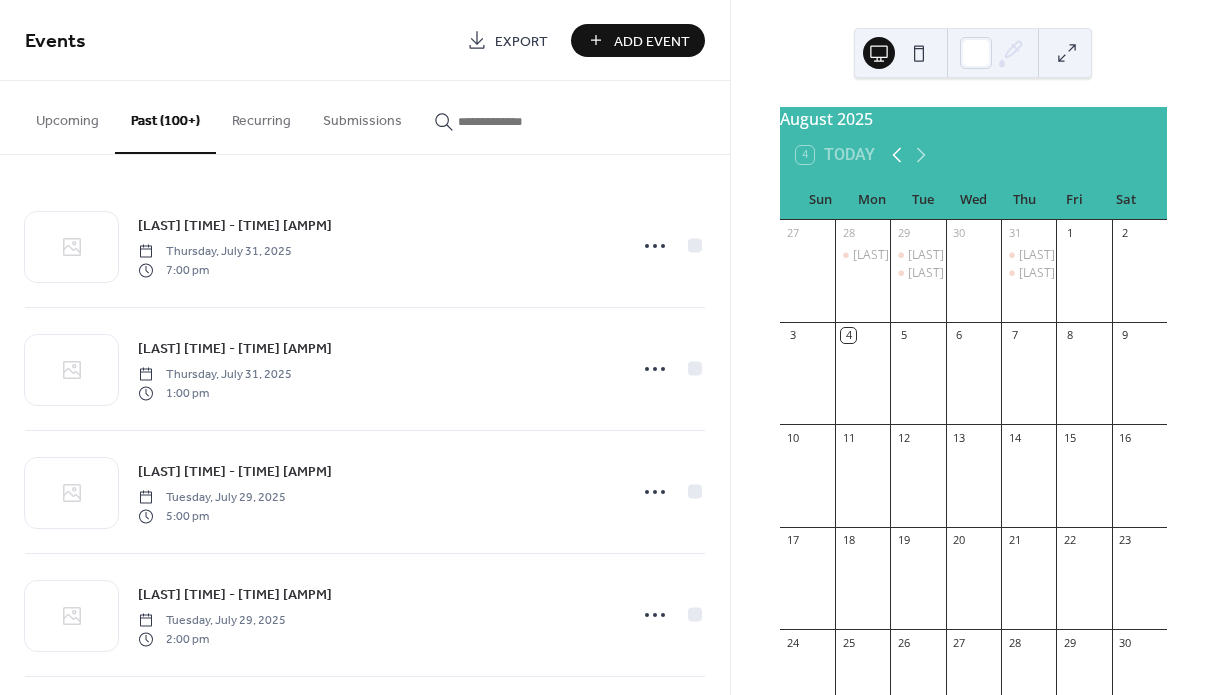click 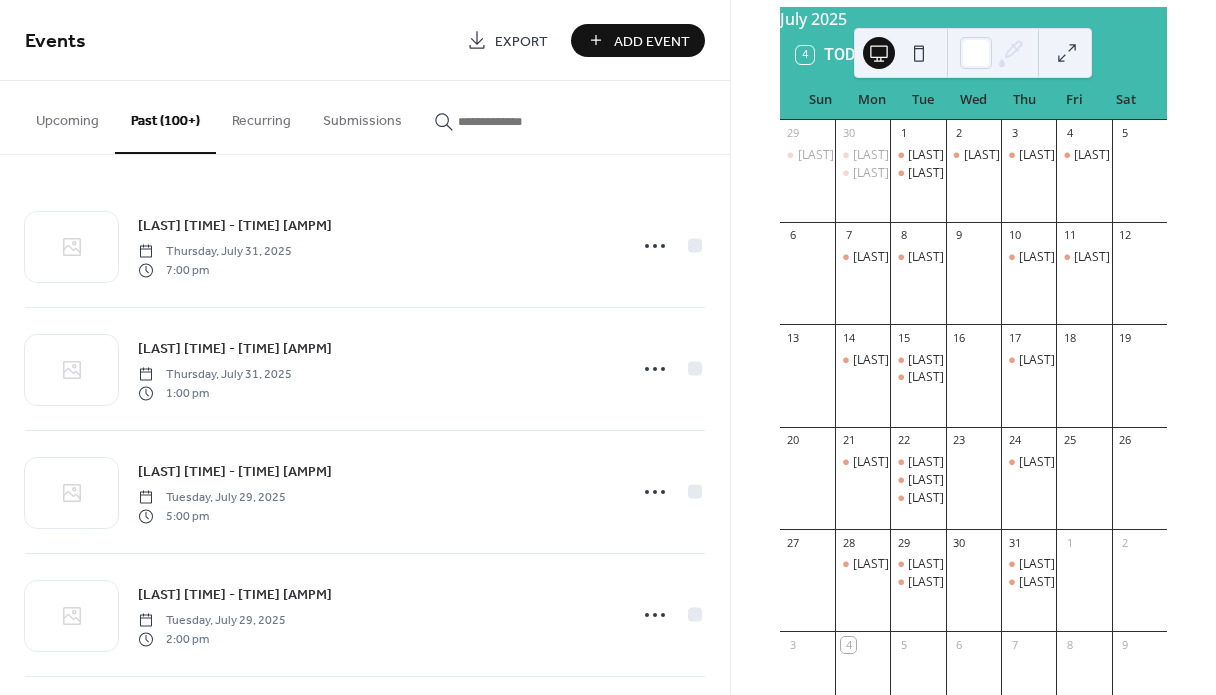 scroll, scrollTop: 103, scrollLeft: 0, axis: vertical 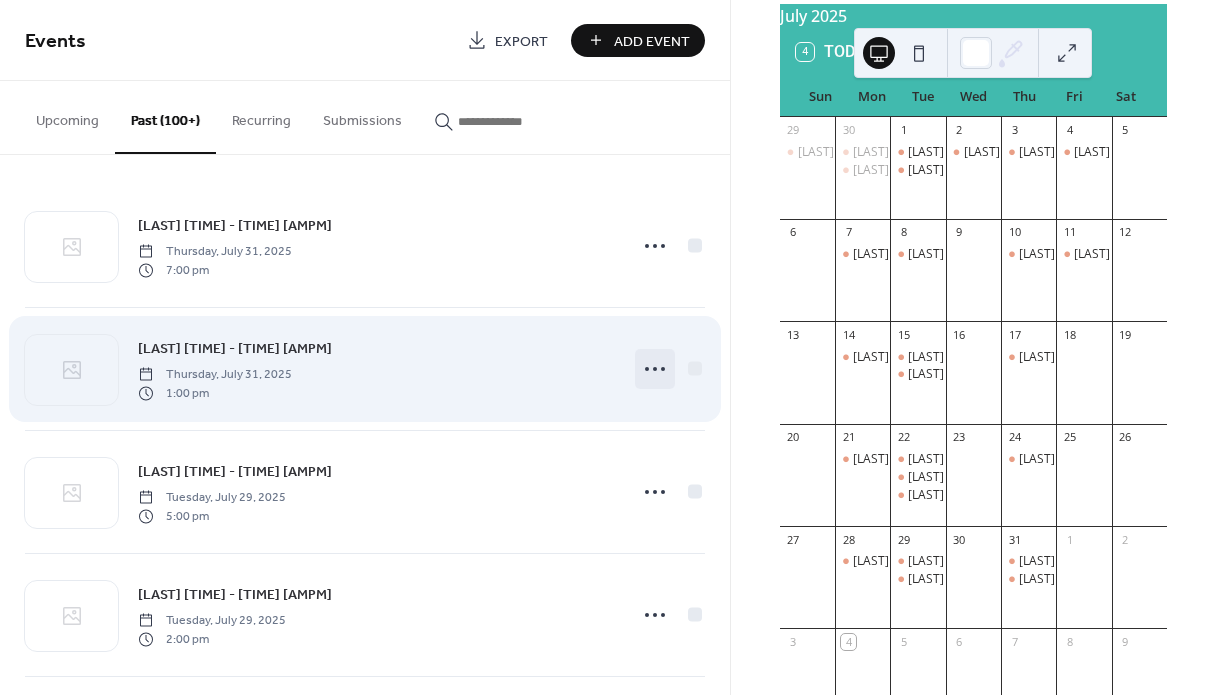 click 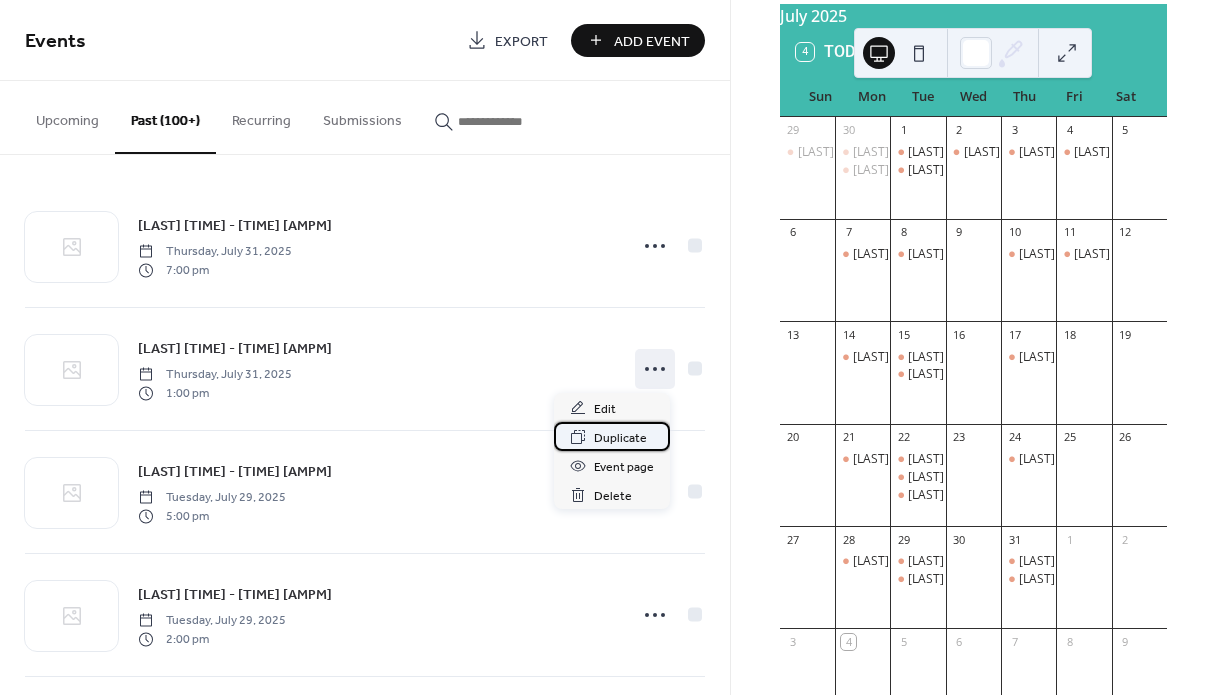 click on "Duplicate" at bounding box center [620, 438] 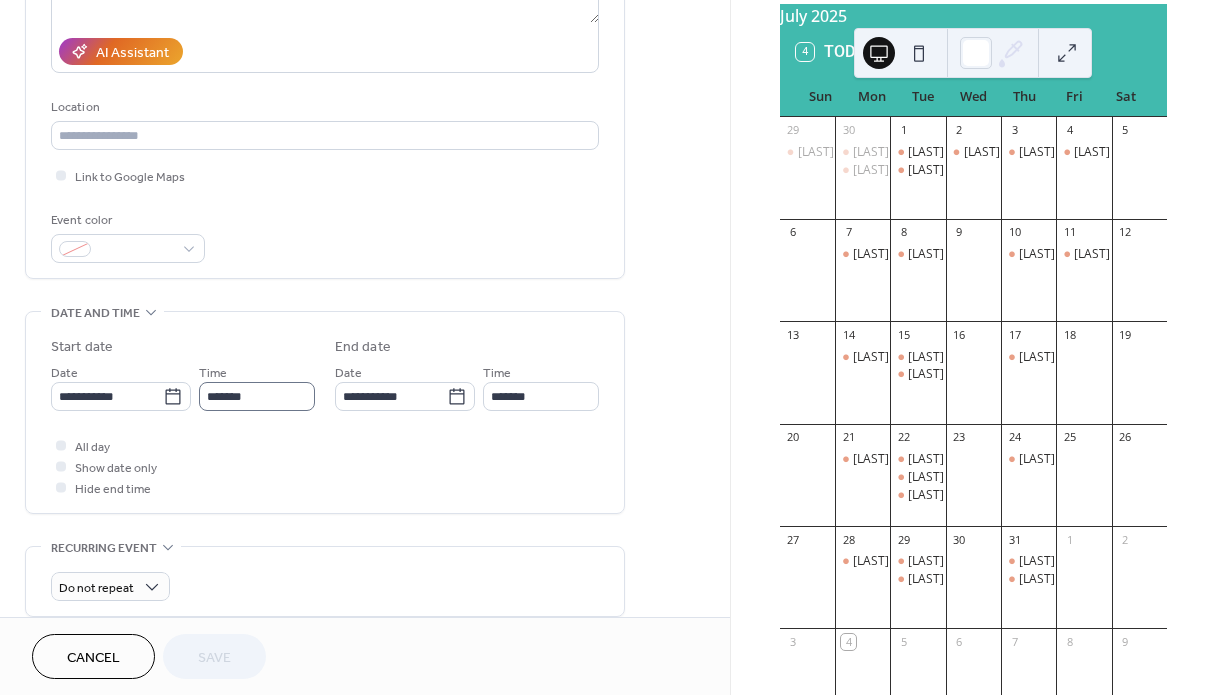 scroll, scrollTop: 344, scrollLeft: 0, axis: vertical 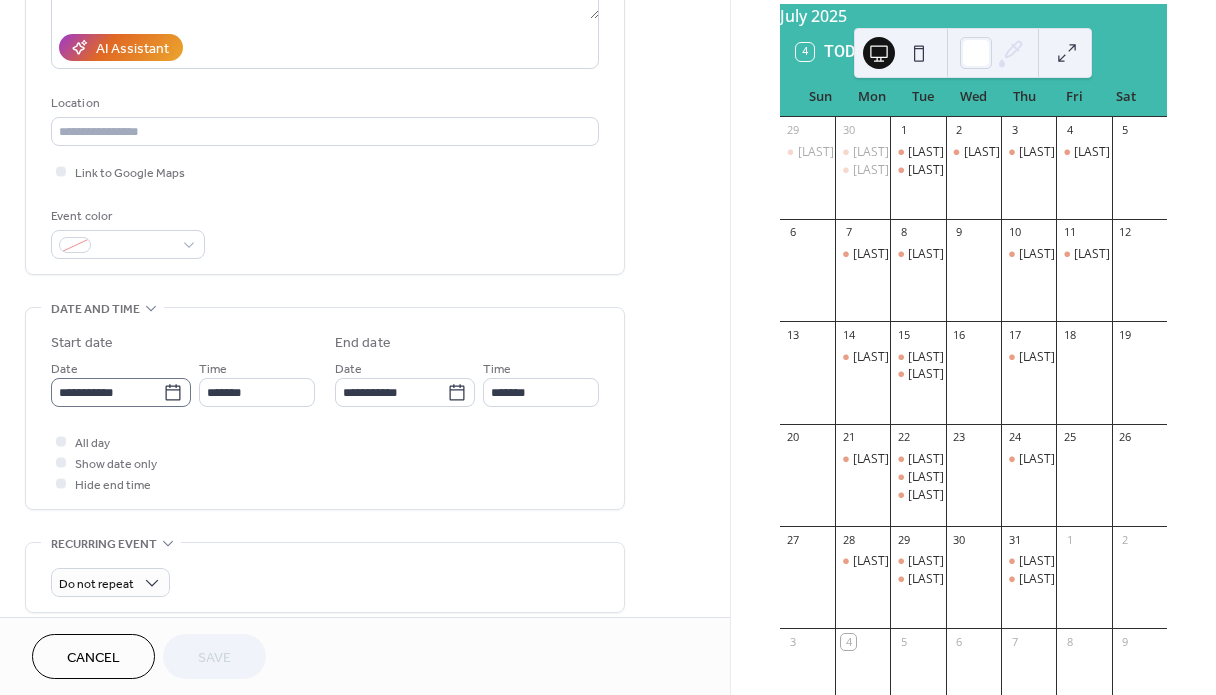 click 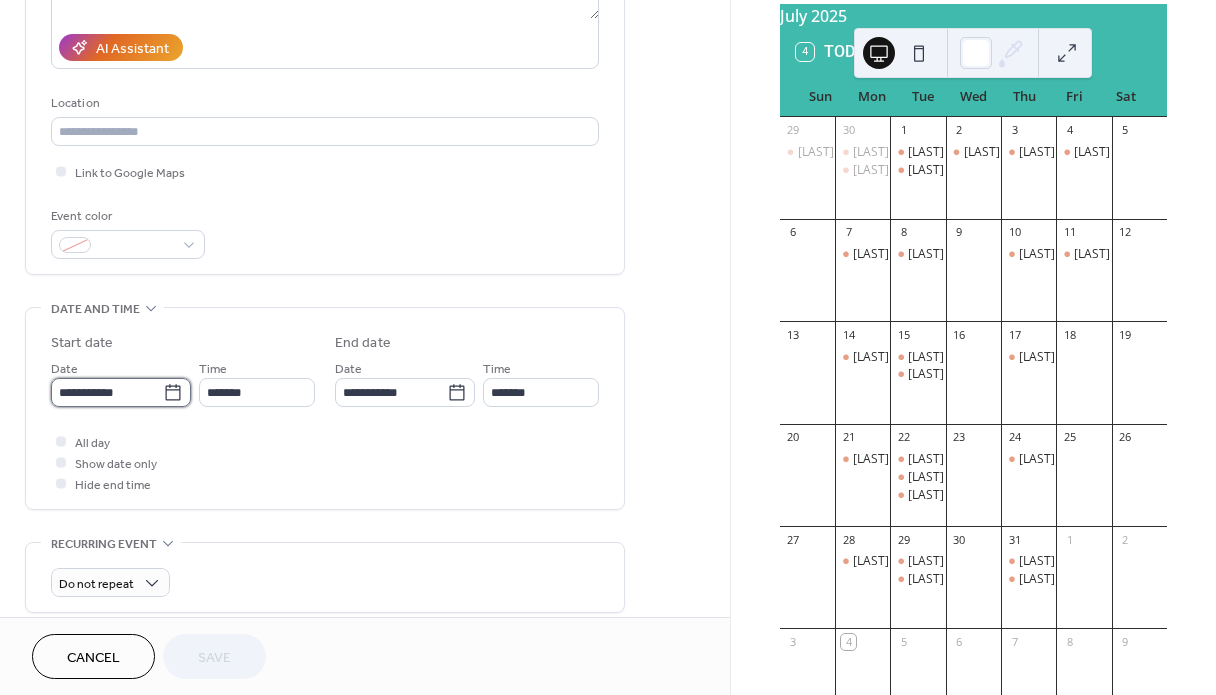 click on "**********" at bounding box center [107, 392] 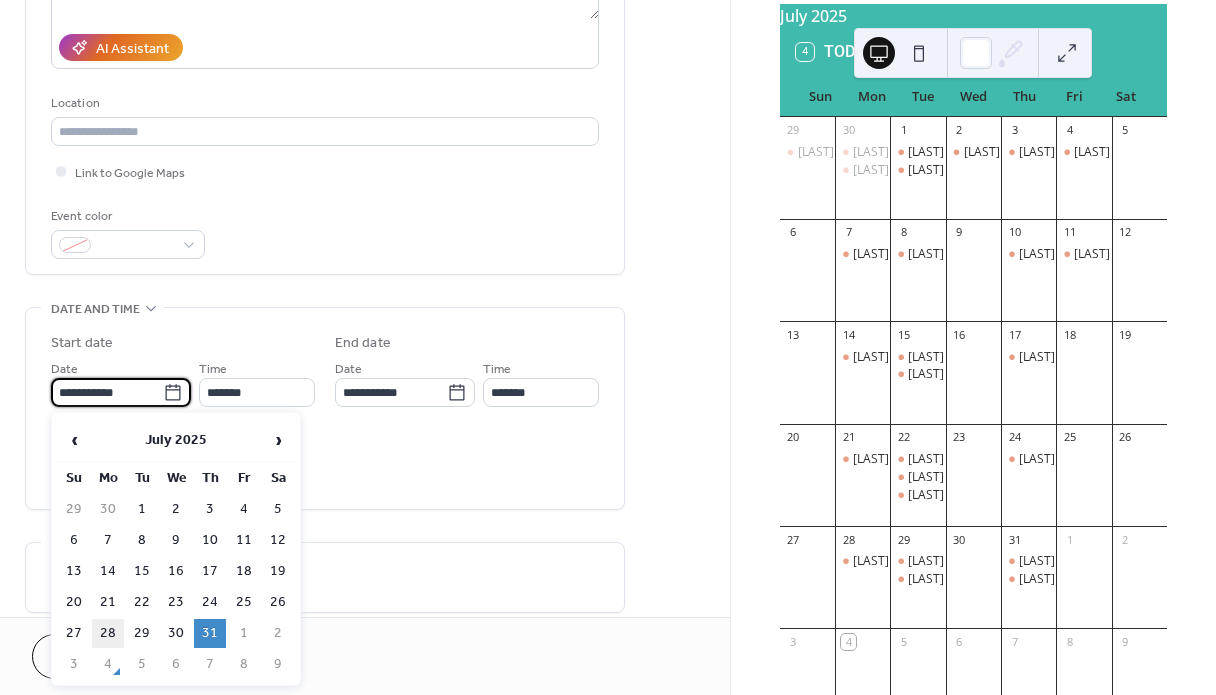 click on "28" at bounding box center (108, 633) 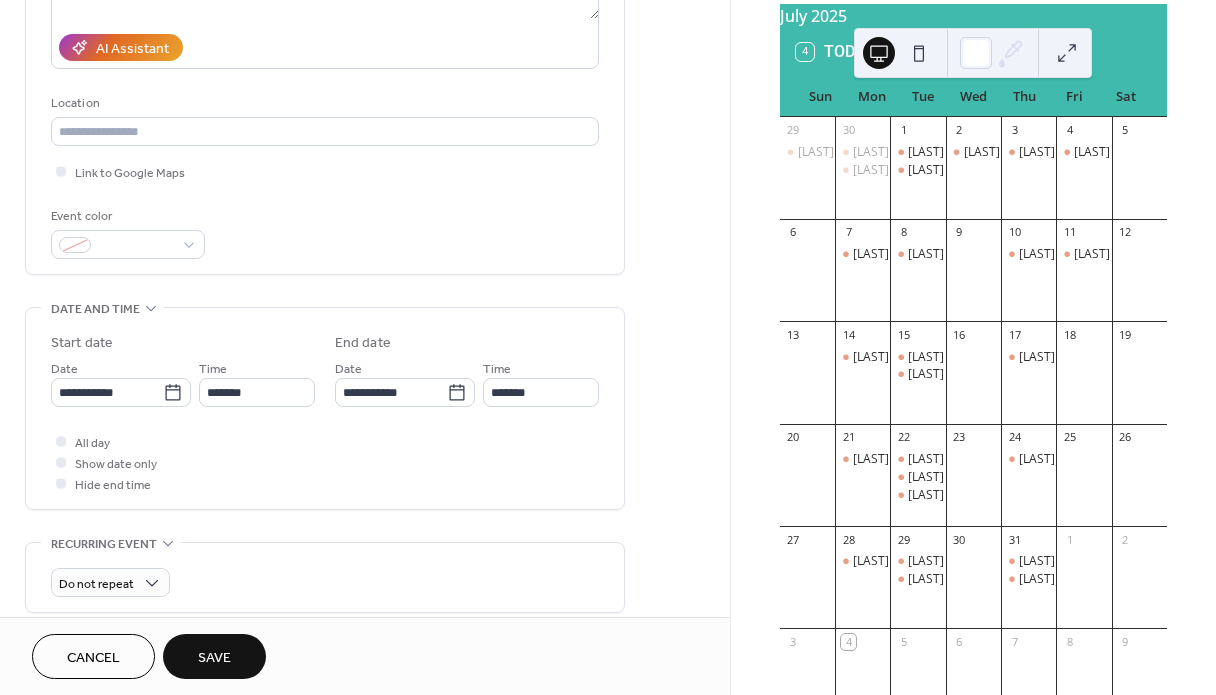 click on "Save" at bounding box center (214, 658) 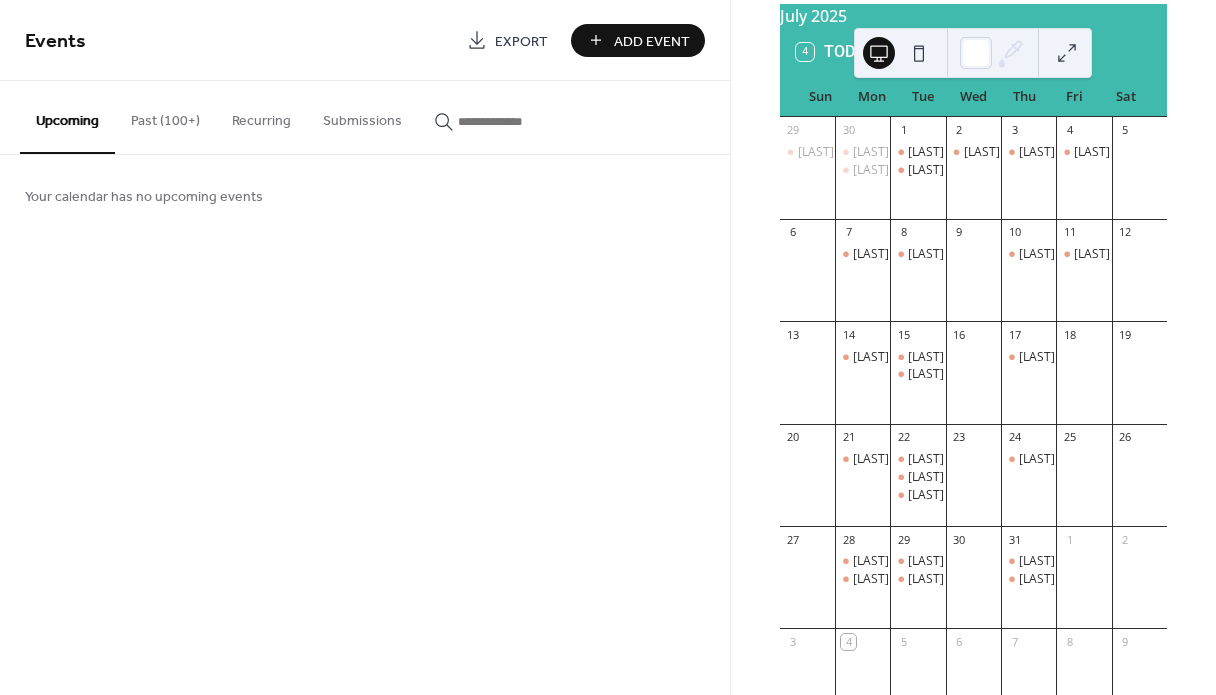 click on "Past (100+)" at bounding box center (165, 116) 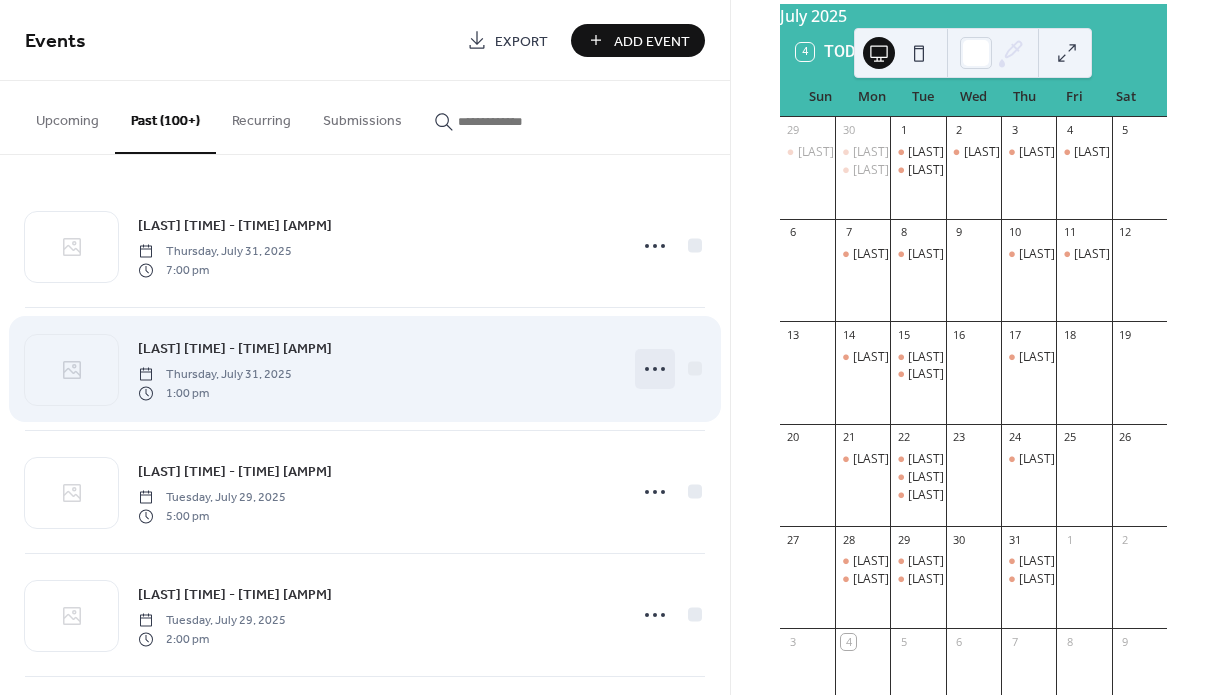 click 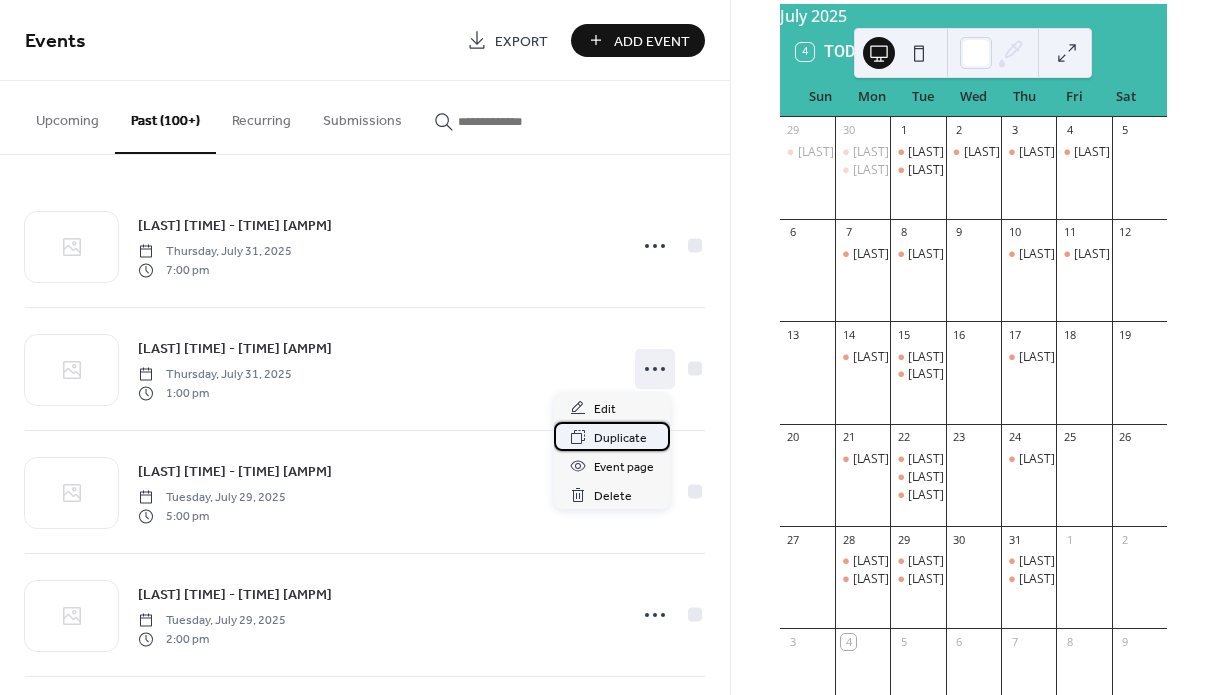 click on "Duplicate" at bounding box center [620, 438] 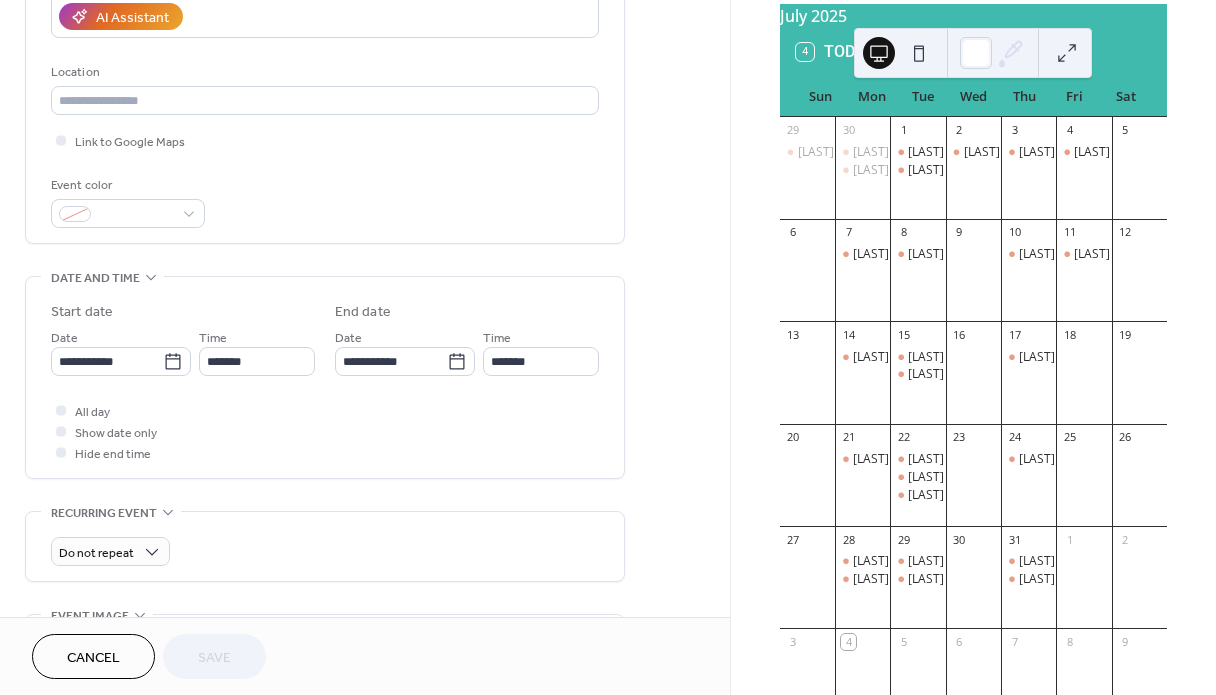 scroll, scrollTop: 381, scrollLeft: 0, axis: vertical 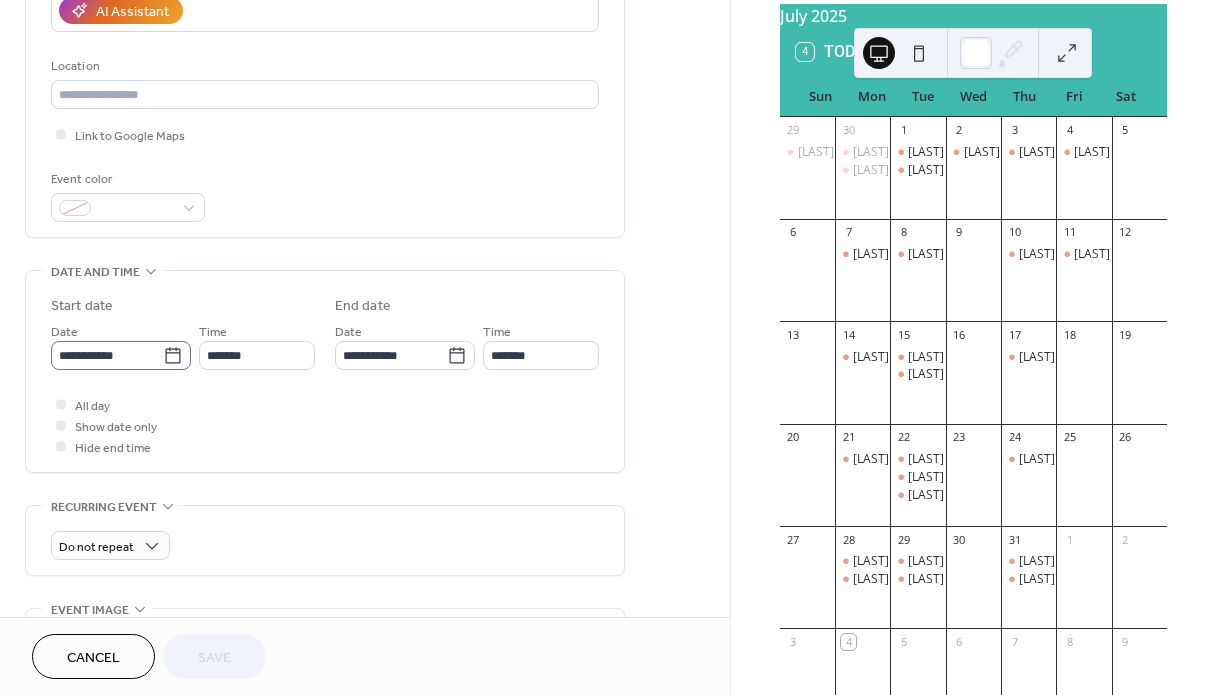 click 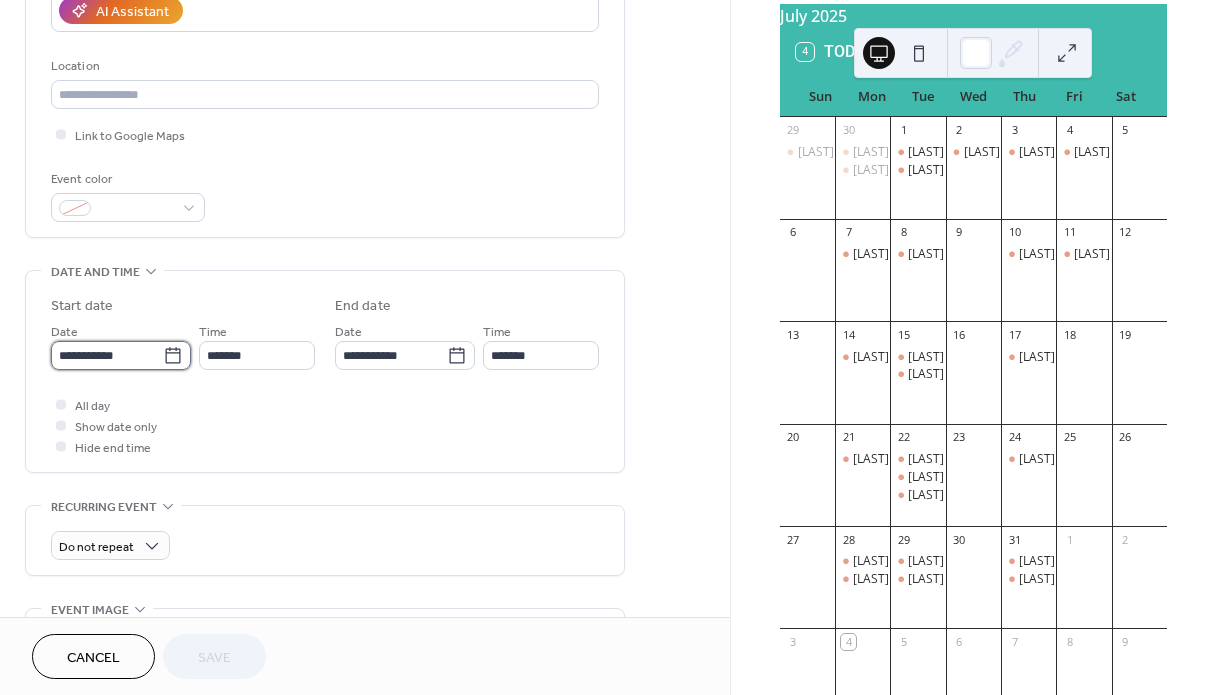 click on "**********" at bounding box center [107, 355] 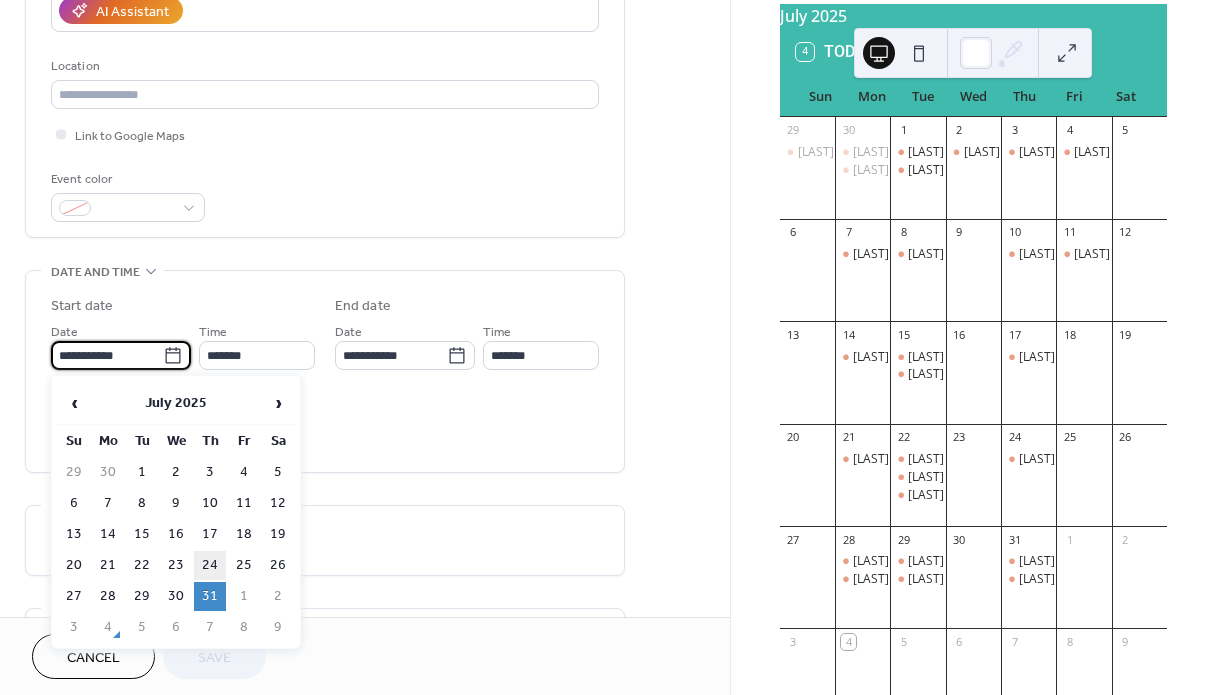 click on "24" at bounding box center (210, 565) 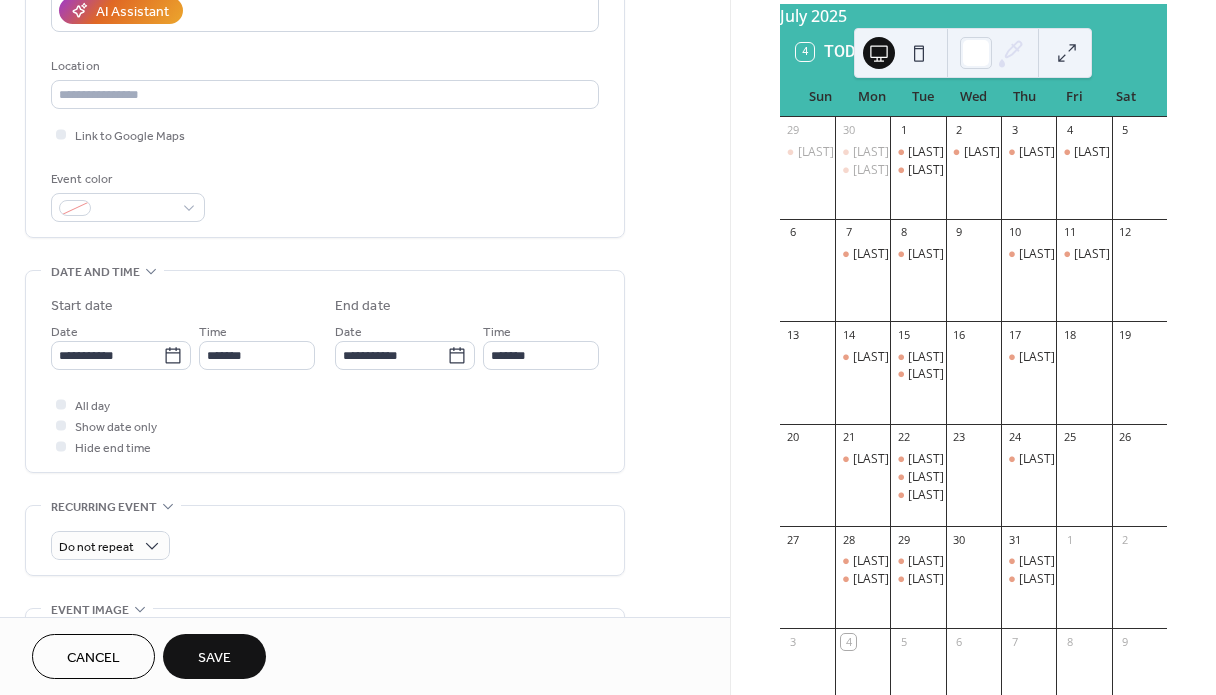 click on "Save" at bounding box center (214, 658) 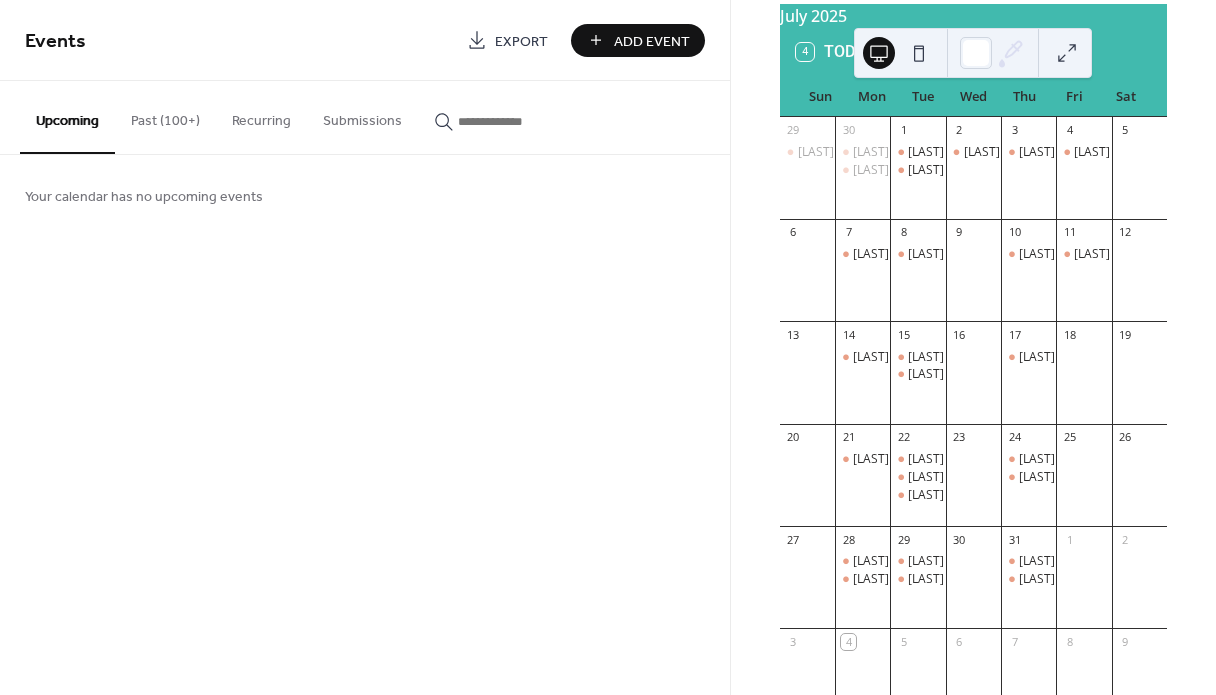 click on "Past (100+)" at bounding box center [165, 116] 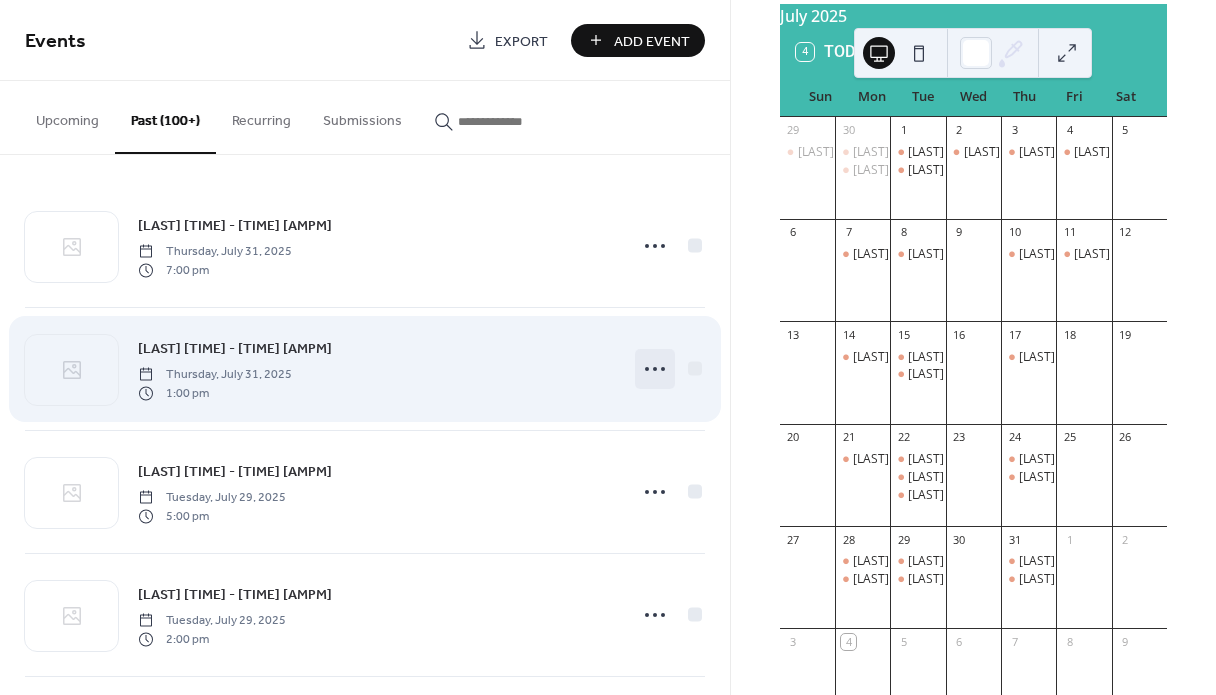 click 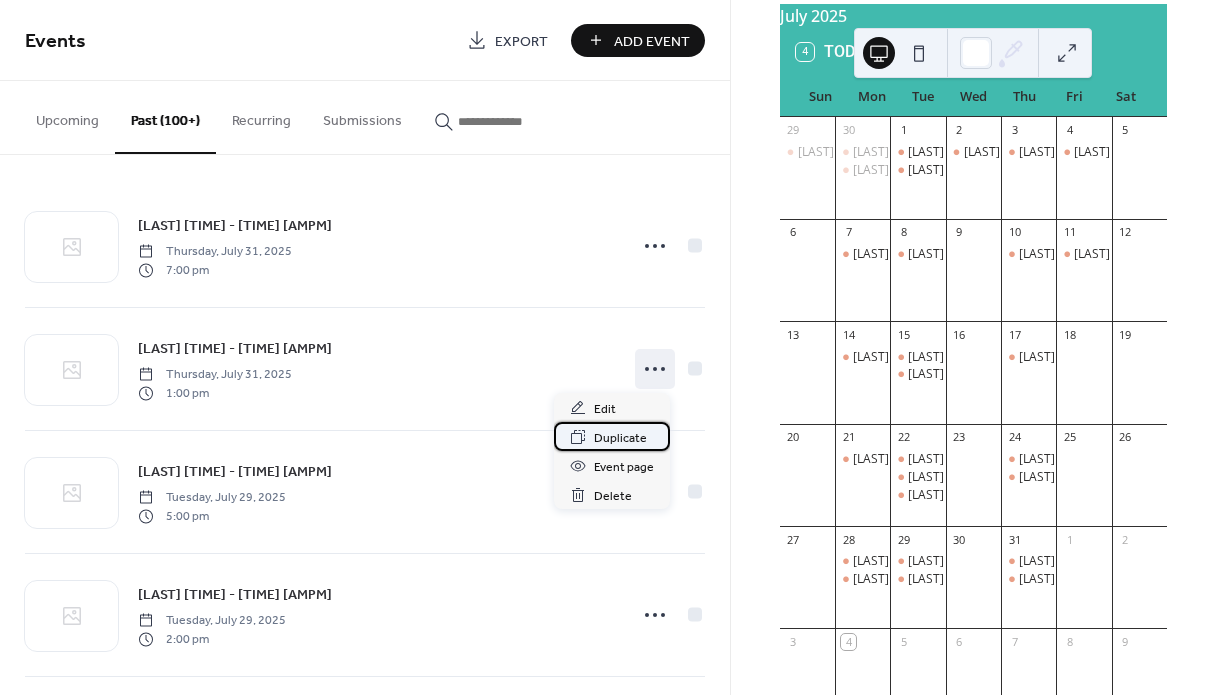 click on "Duplicate" at bounding box center [620, 438] 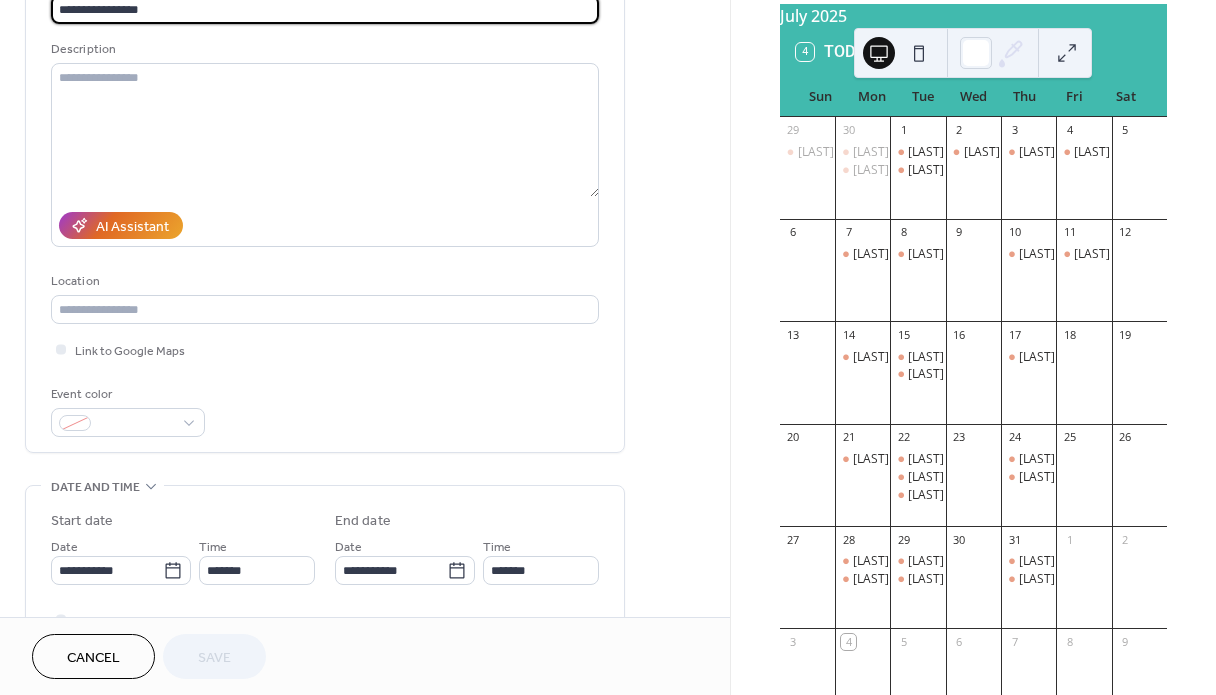 scroll, scrollTop: 199, scrollLeft: 0, axis: vertical 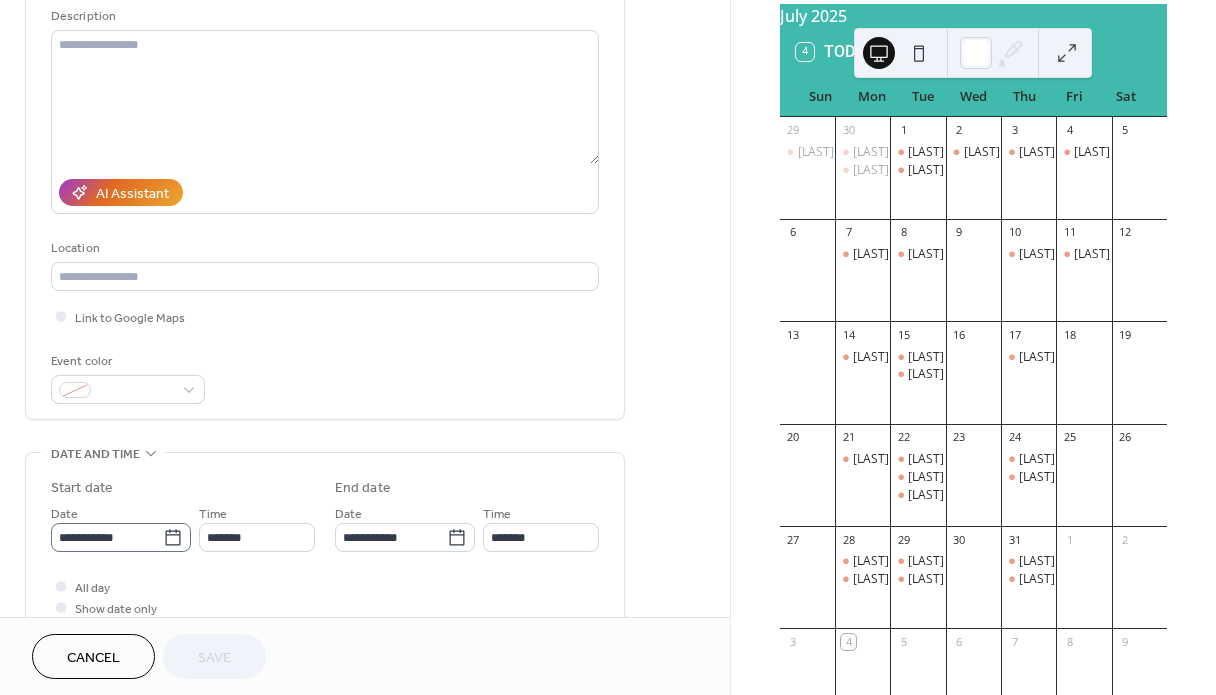 click 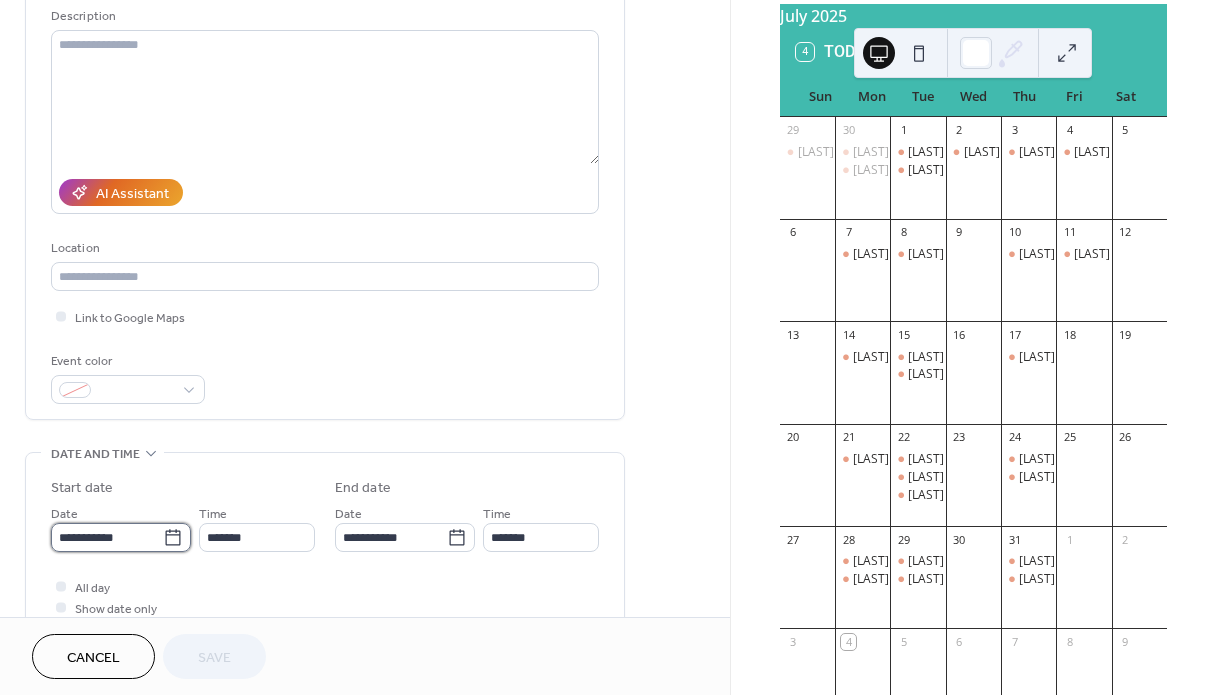 click on "**********" at bounding box center [107, 537] 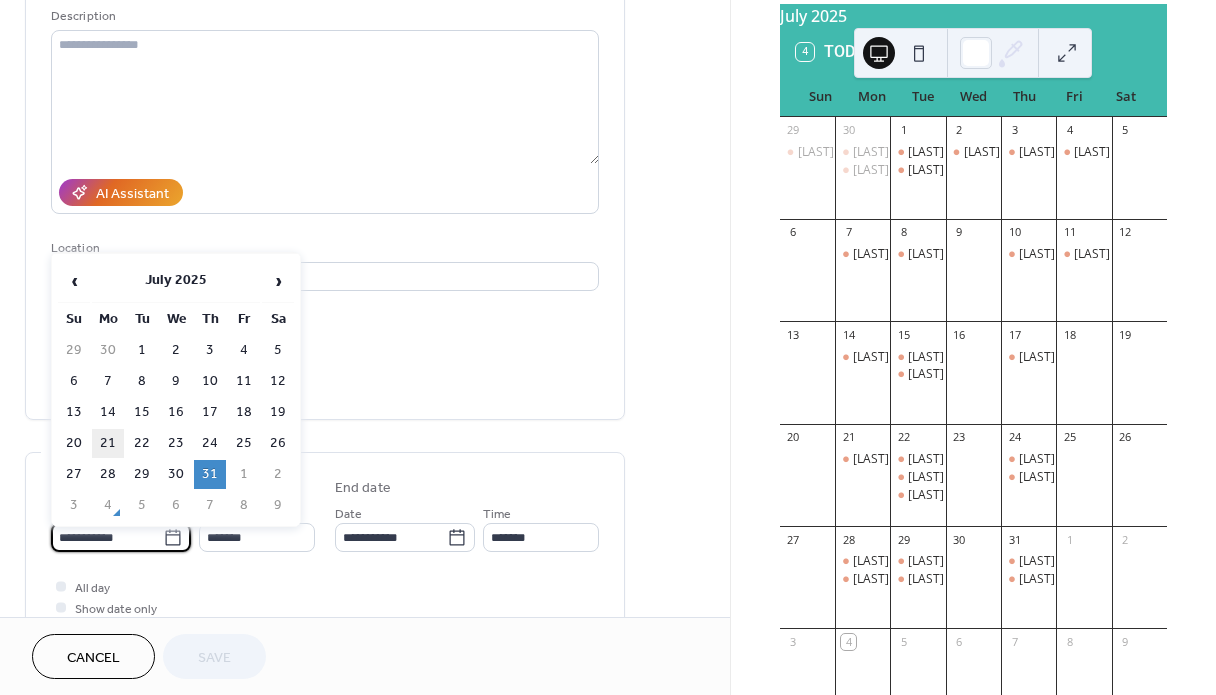 click on "21" at bounding box center (108, 443) 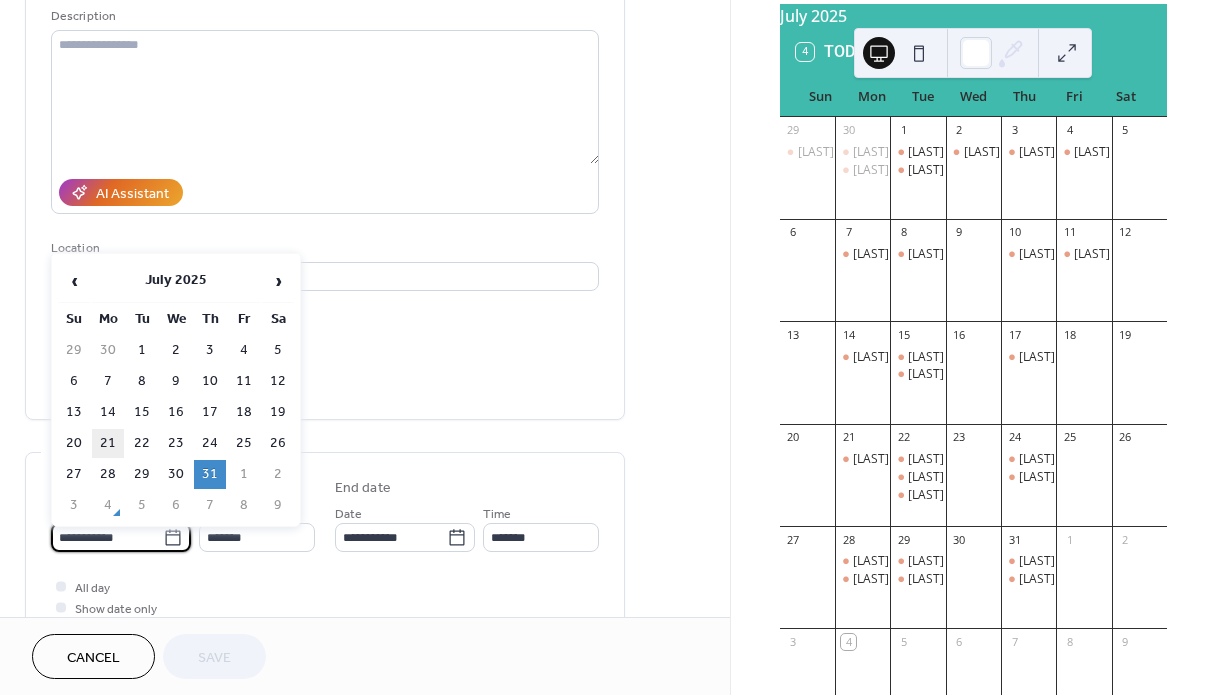 type on "**********" 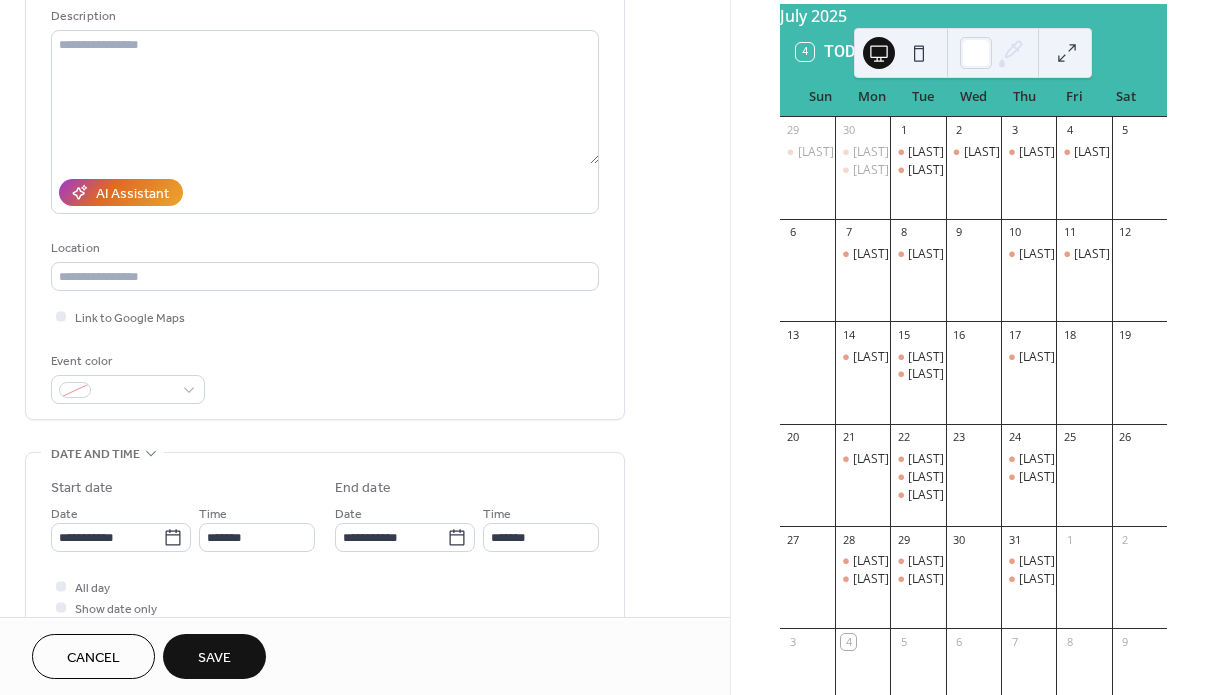 click on "Save" at bounding box center (214, 658) 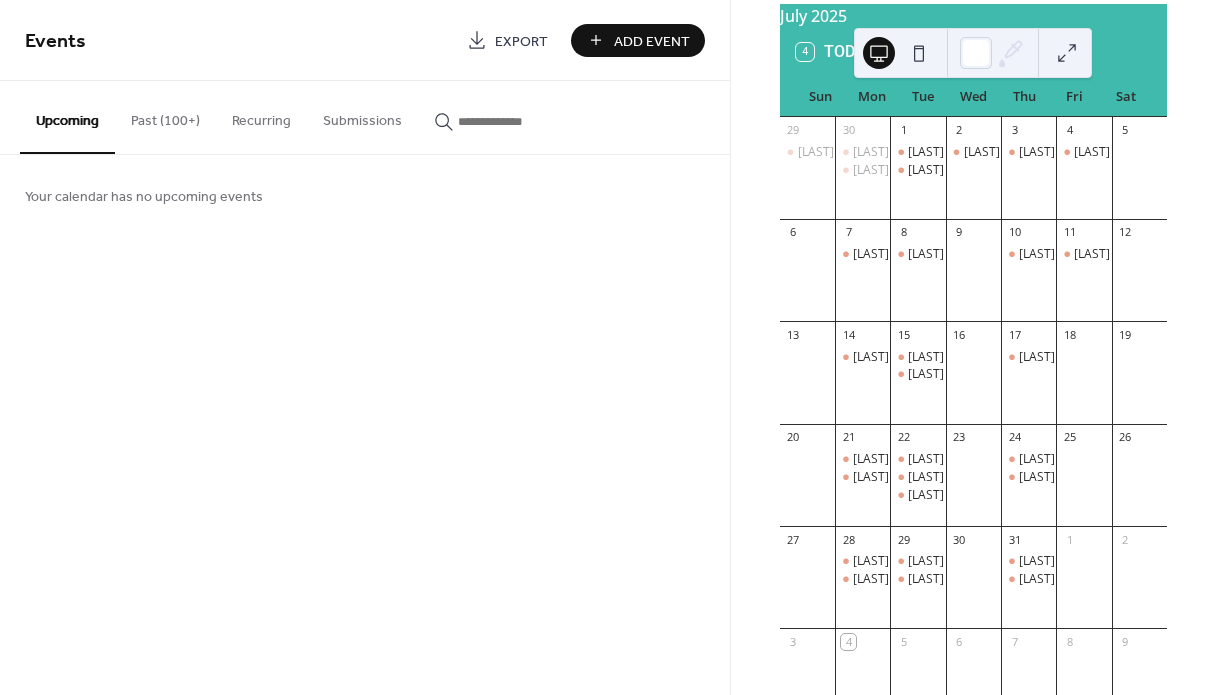 click on "Past (100+)" at bounding box center [165, 116] 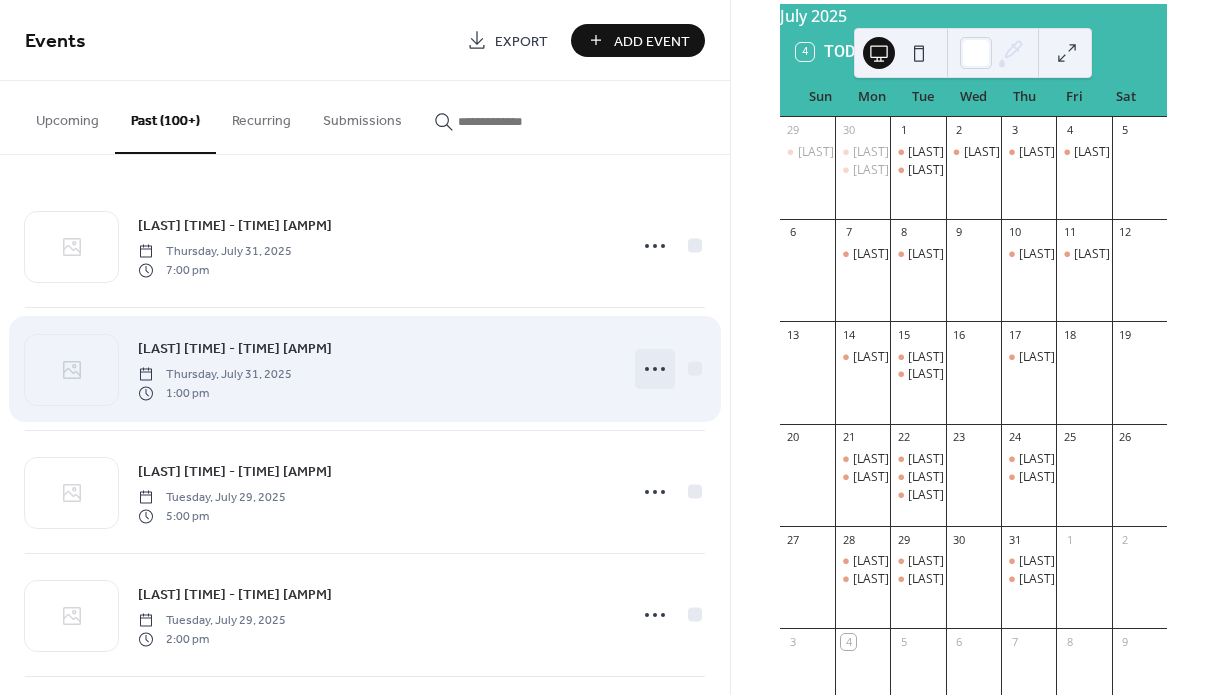 click 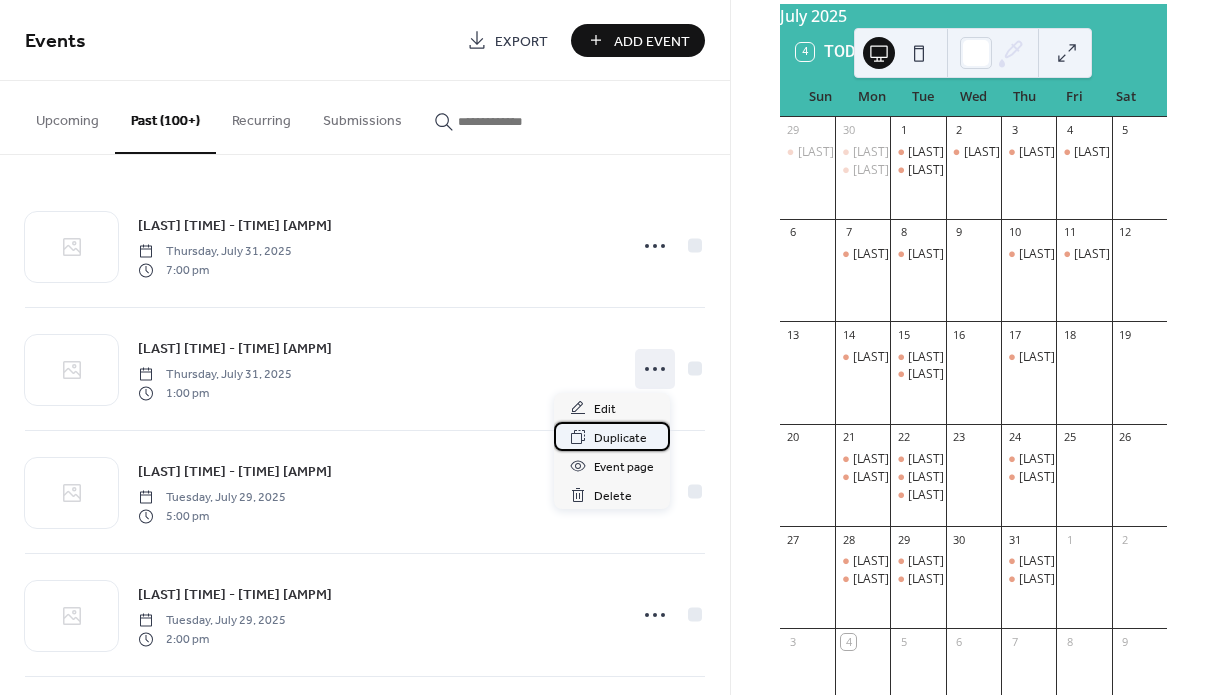 click on "Duplicate" at bounding box center [620, 438] 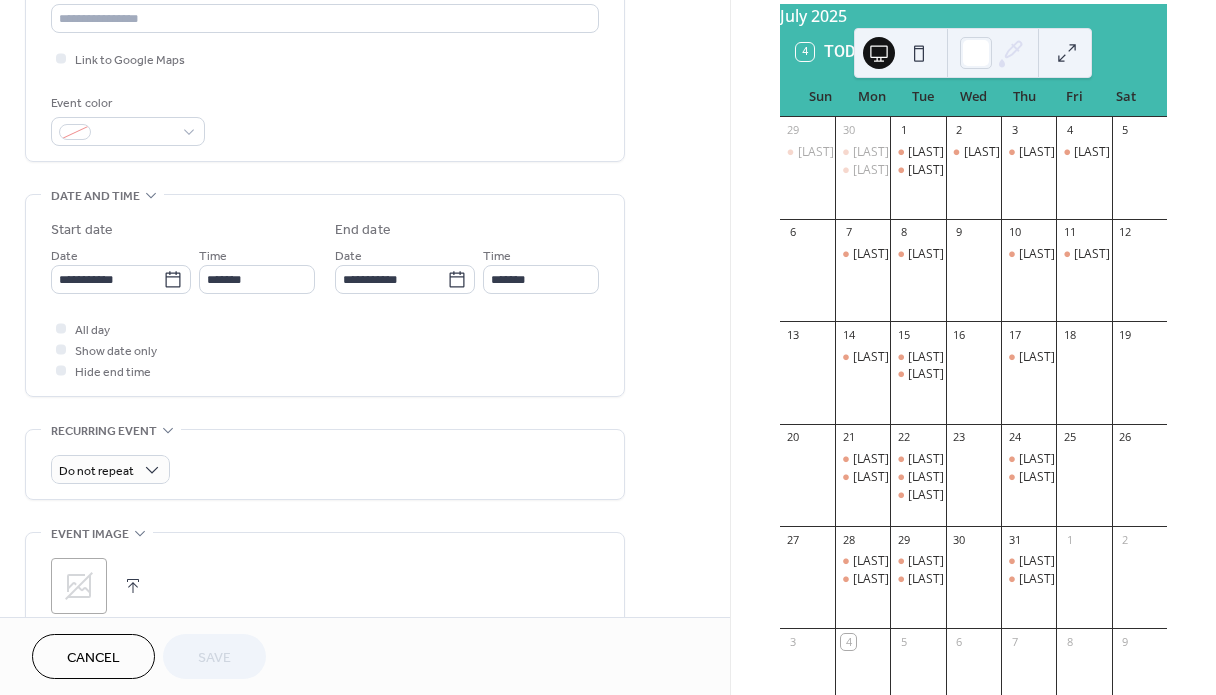 scroll, scrollTop: 565, scrollLeft: 0, axis: vertical 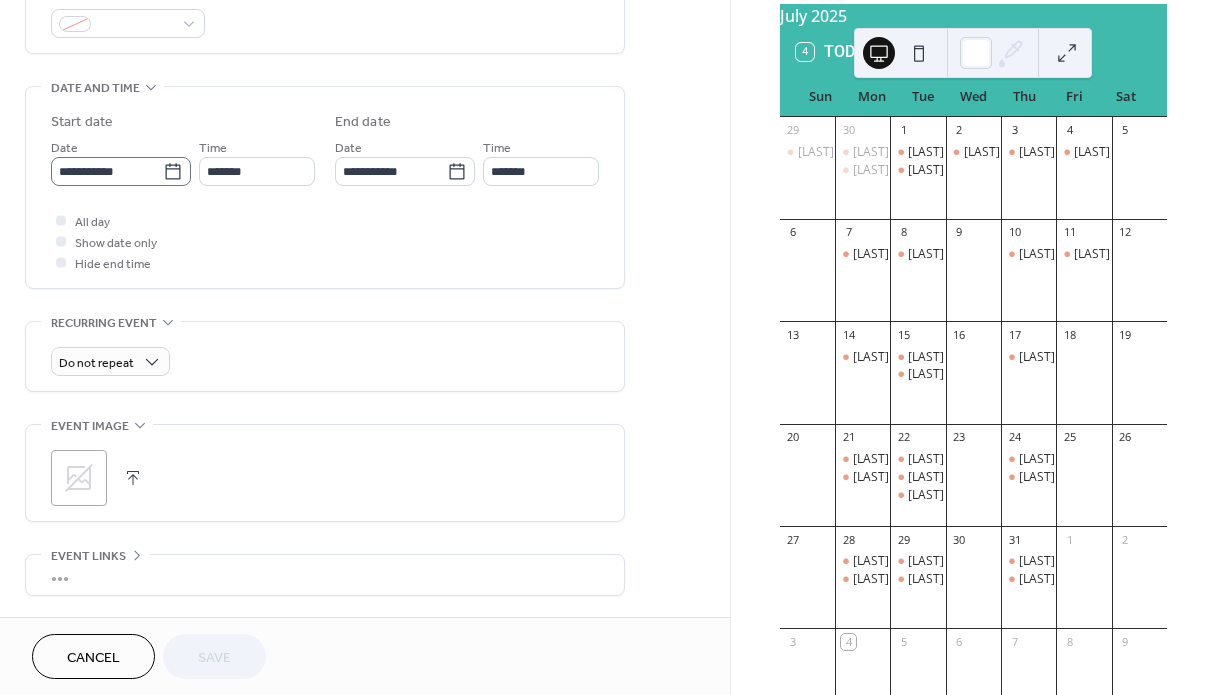 click 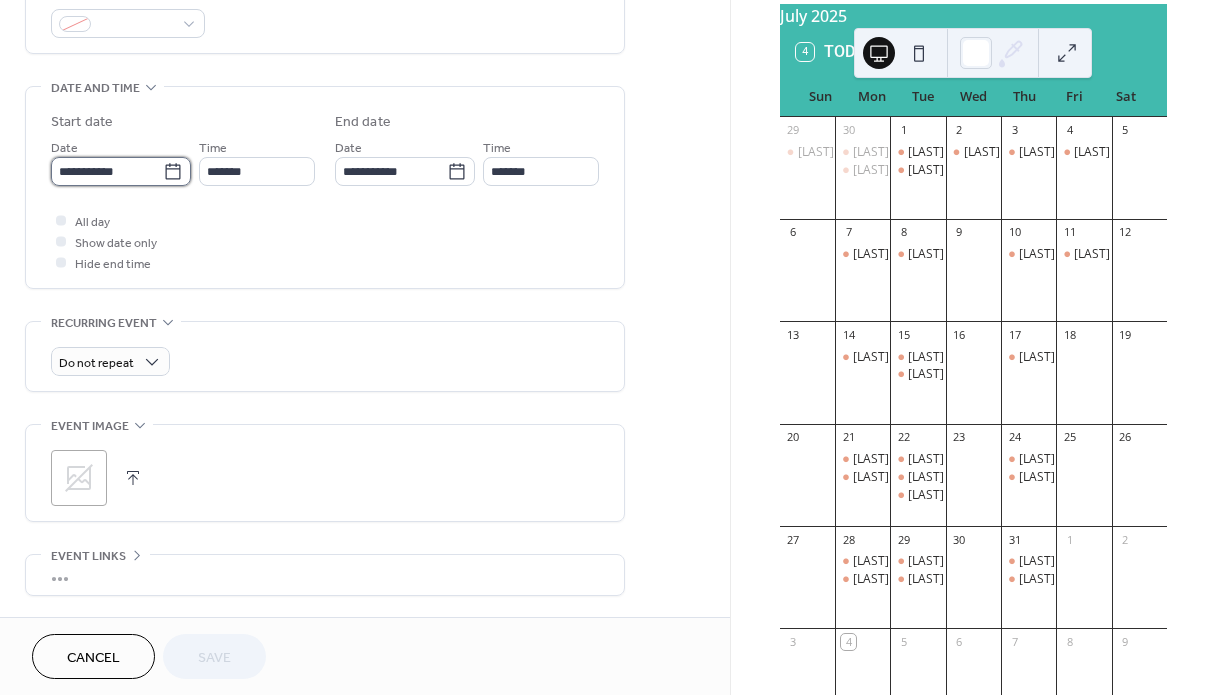 click on "**********" at bounding box center [107, 171] 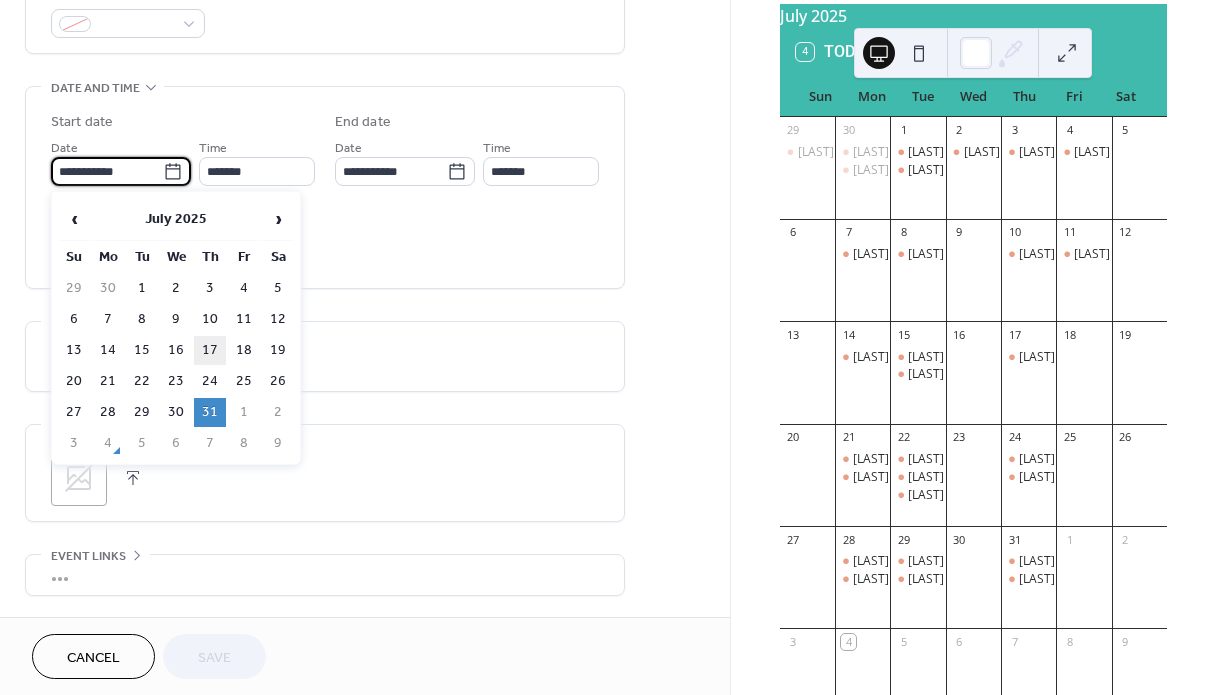 click on "17" at bounding box center [210, 350] 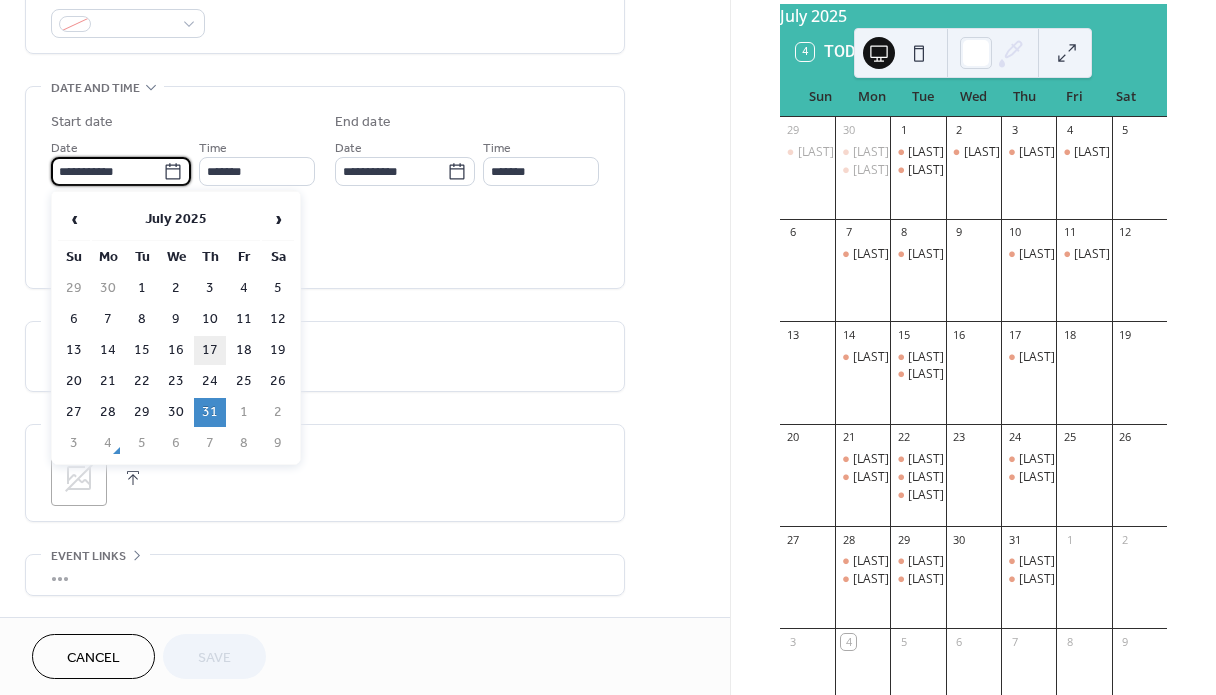type on "**********" 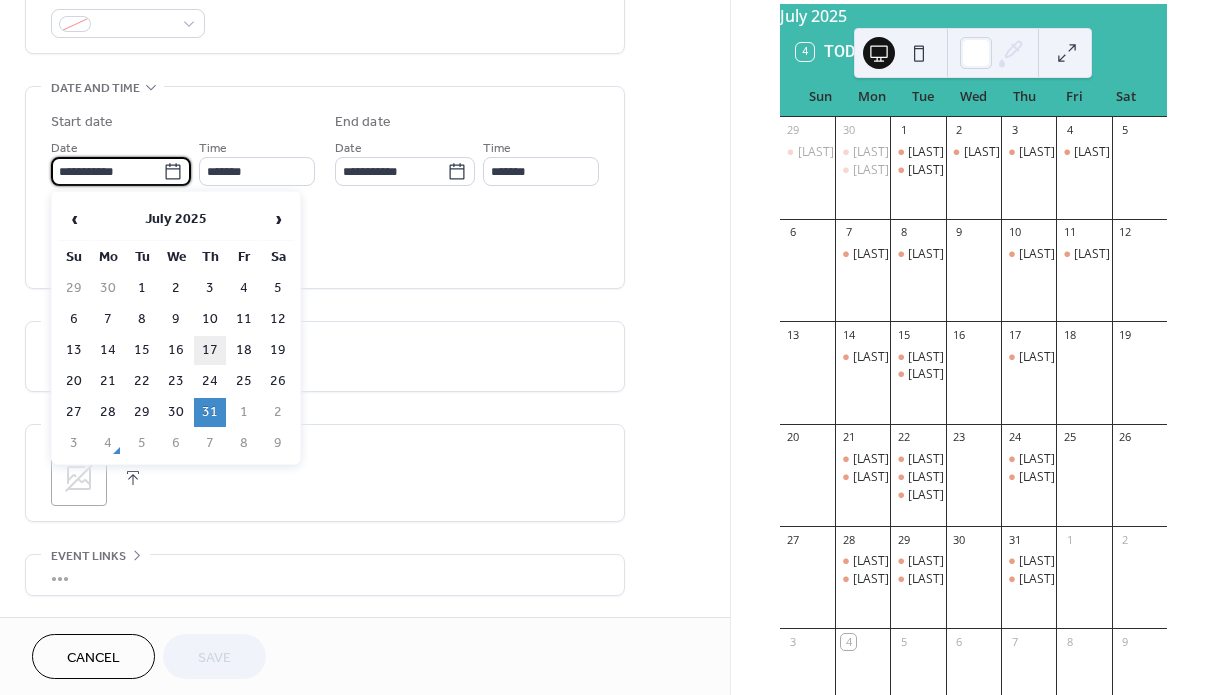 type on "**********" 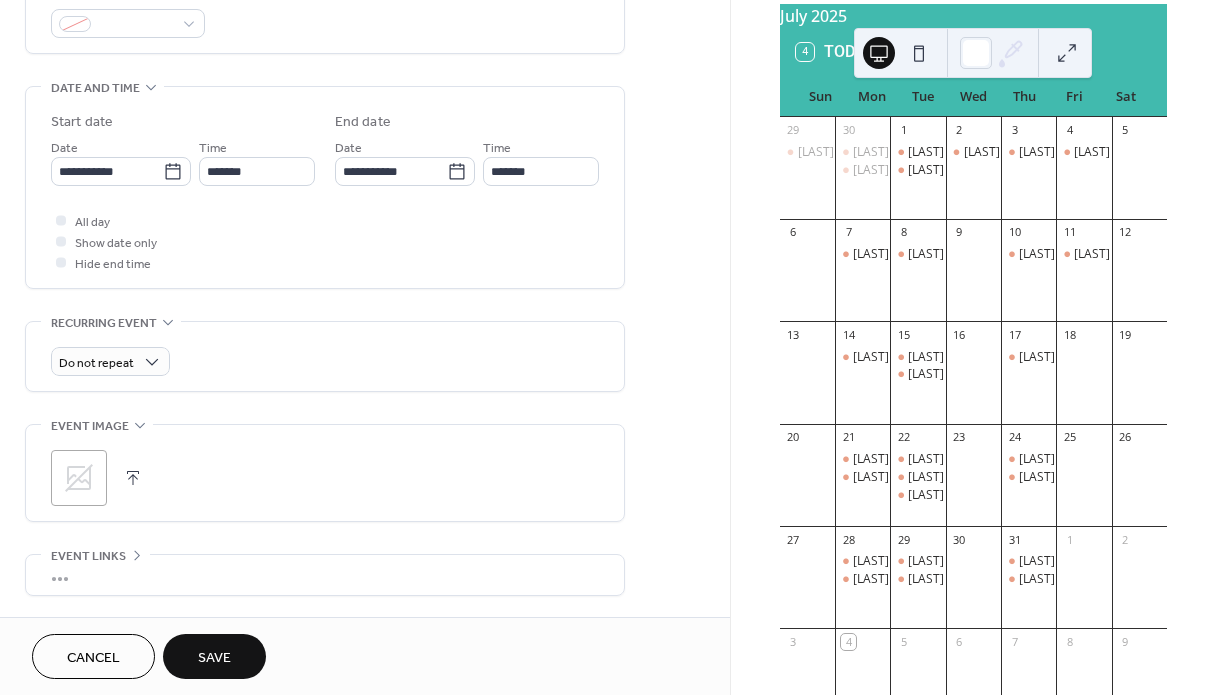click on "Save" at bounding box center (214, 658) 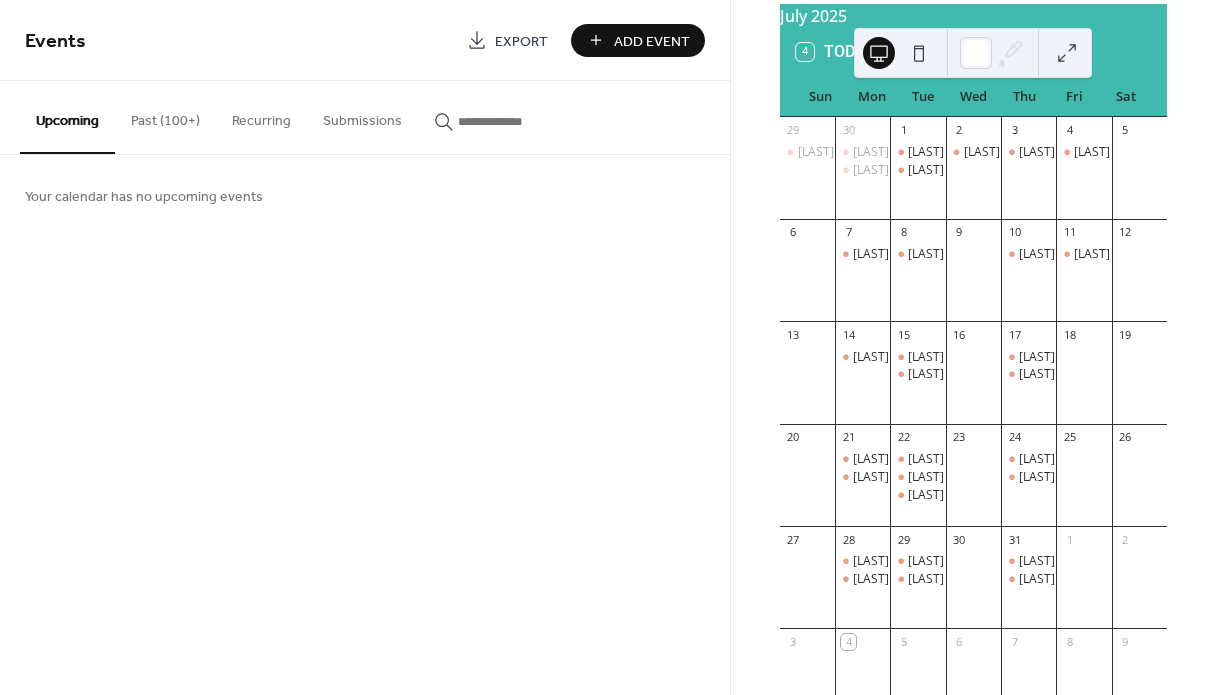 click on "Past (100+)" at bounding box center [165, 116] 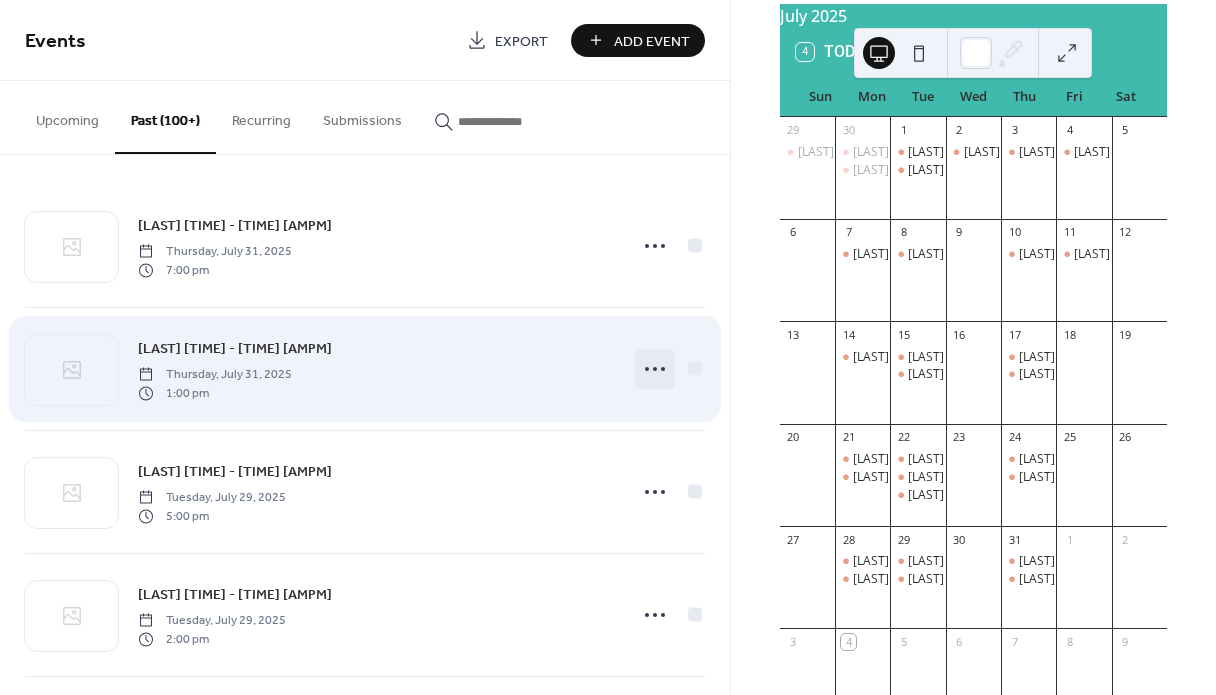 click 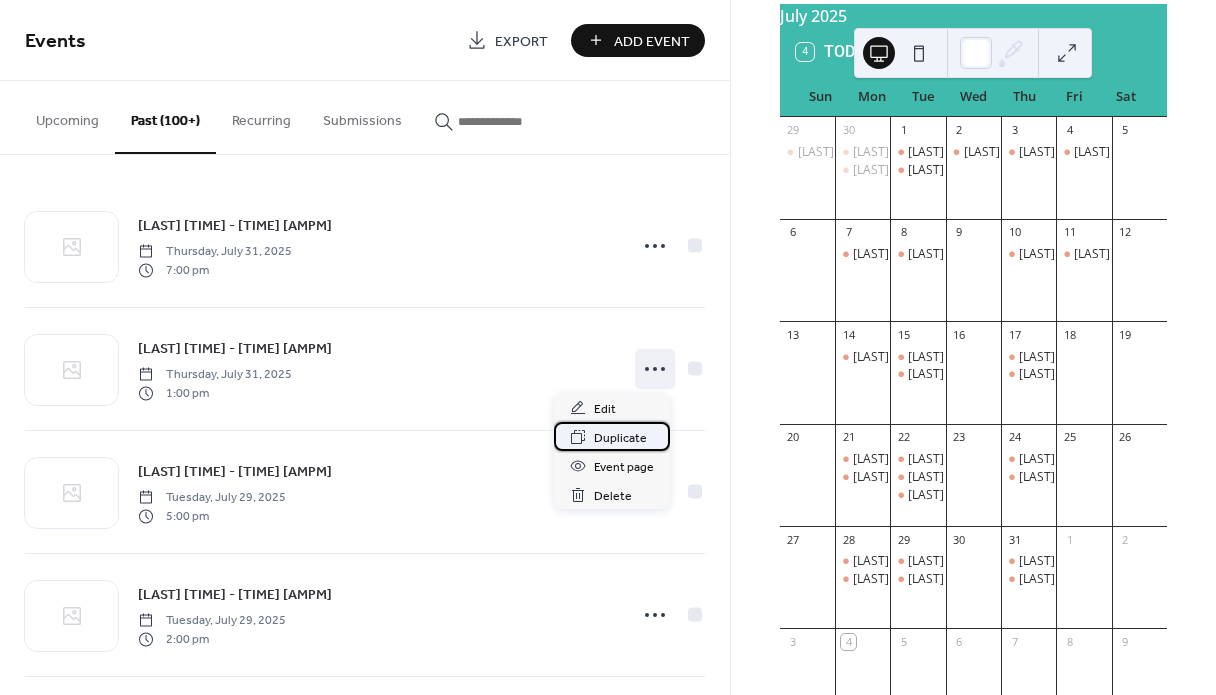 click on "Duplicate" at bounding box center (620, 438) 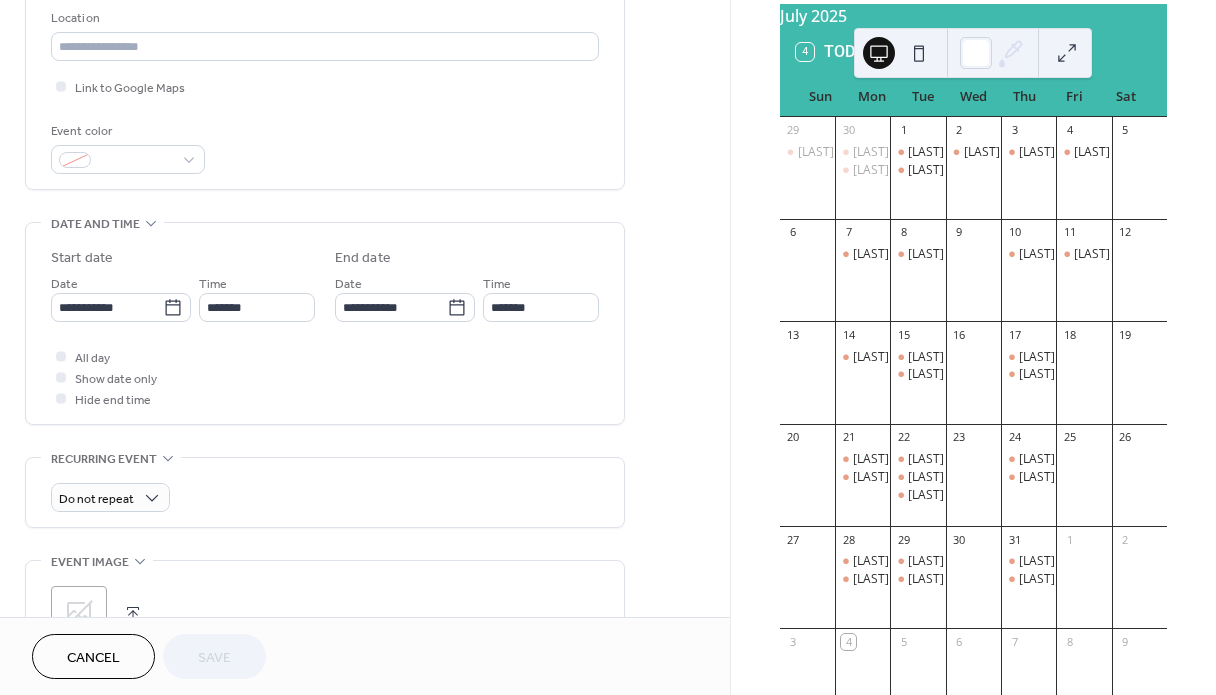 scroll, scrollTop: 441, scrollLeft: 0, axis: vertical 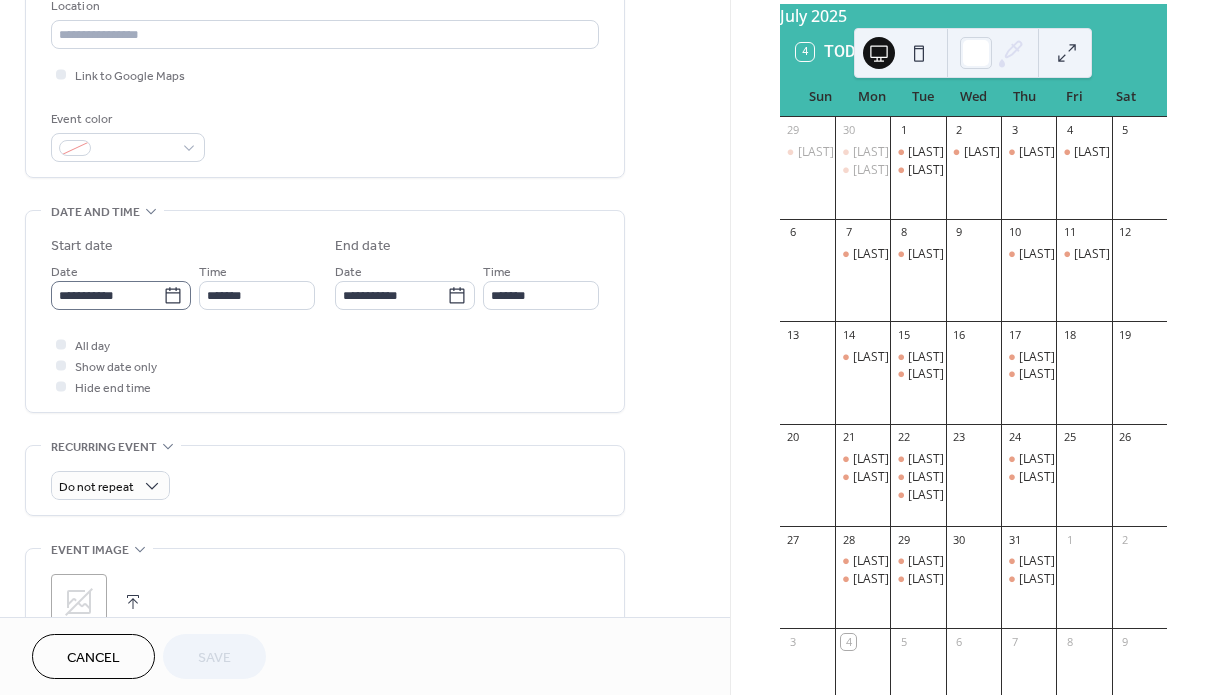 click 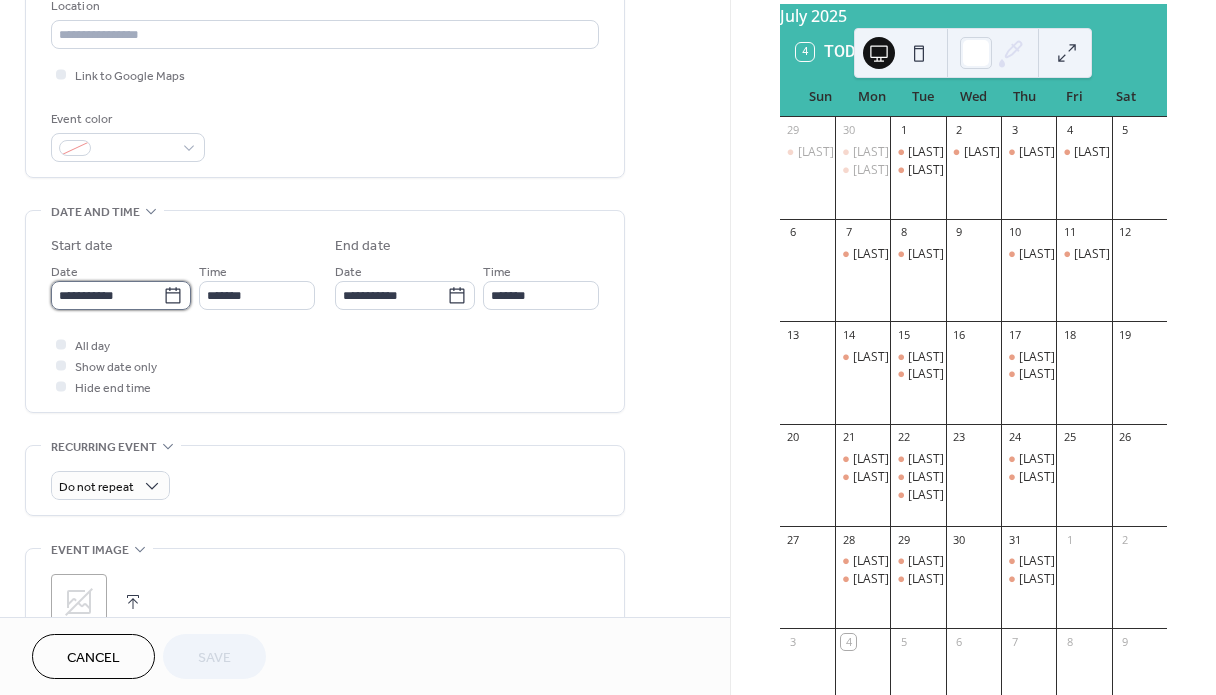 click on "**********" at bounding box center [107, 295] 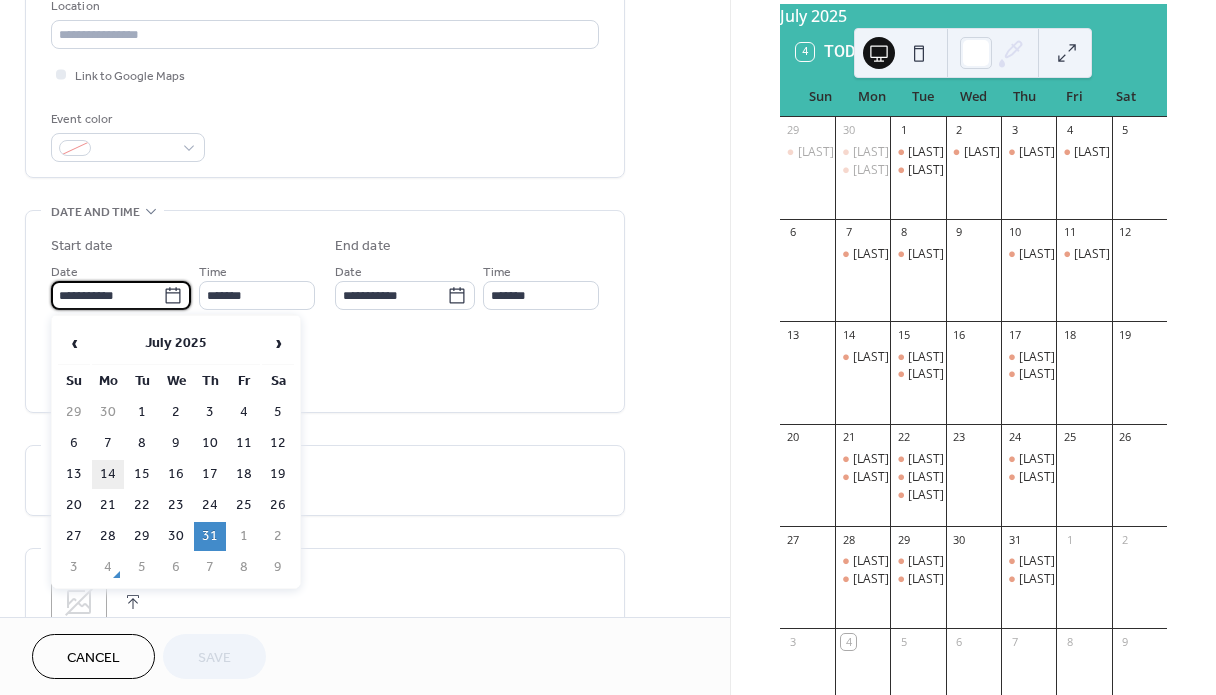 click on "14" at bounding box center [108, 474] 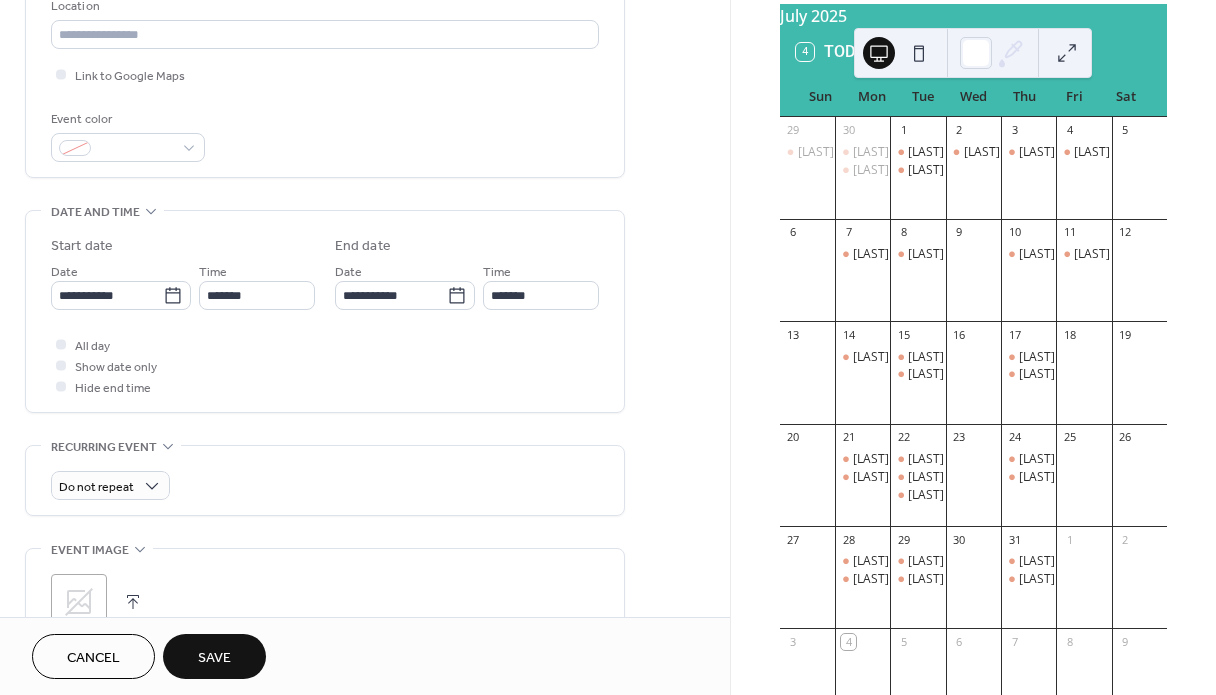 click on "Save" at bounding box center (214, 658) 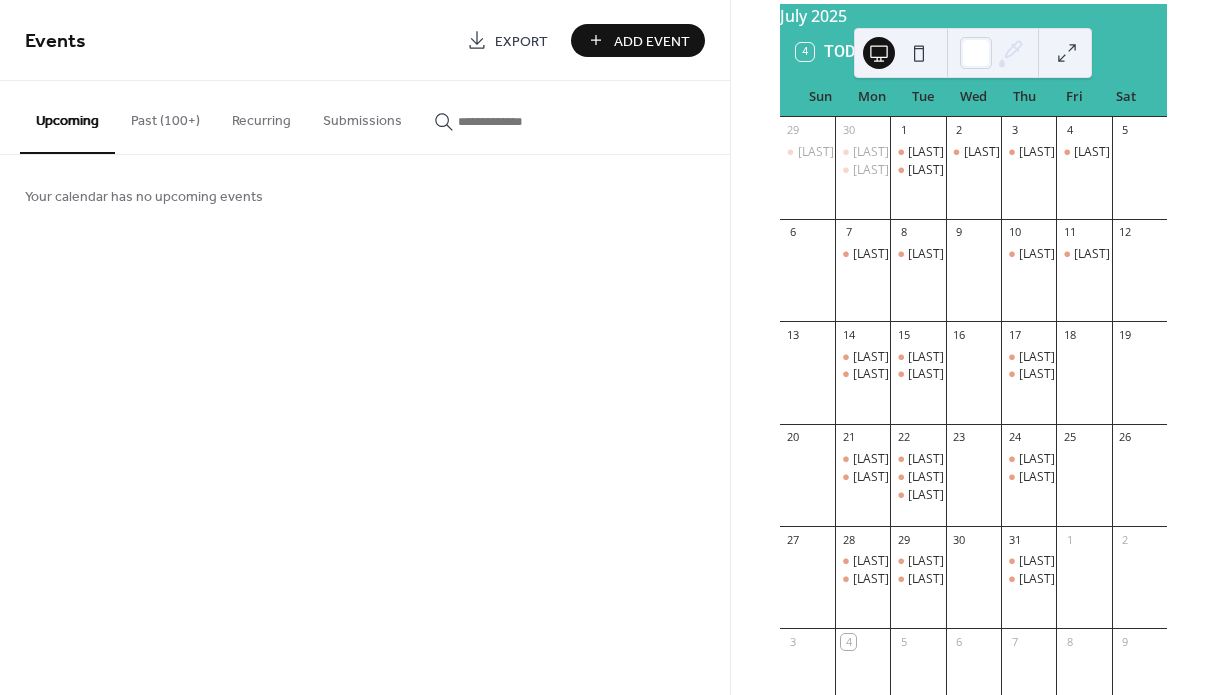 click on "Past (100+)" at bounding box center [165, 116] 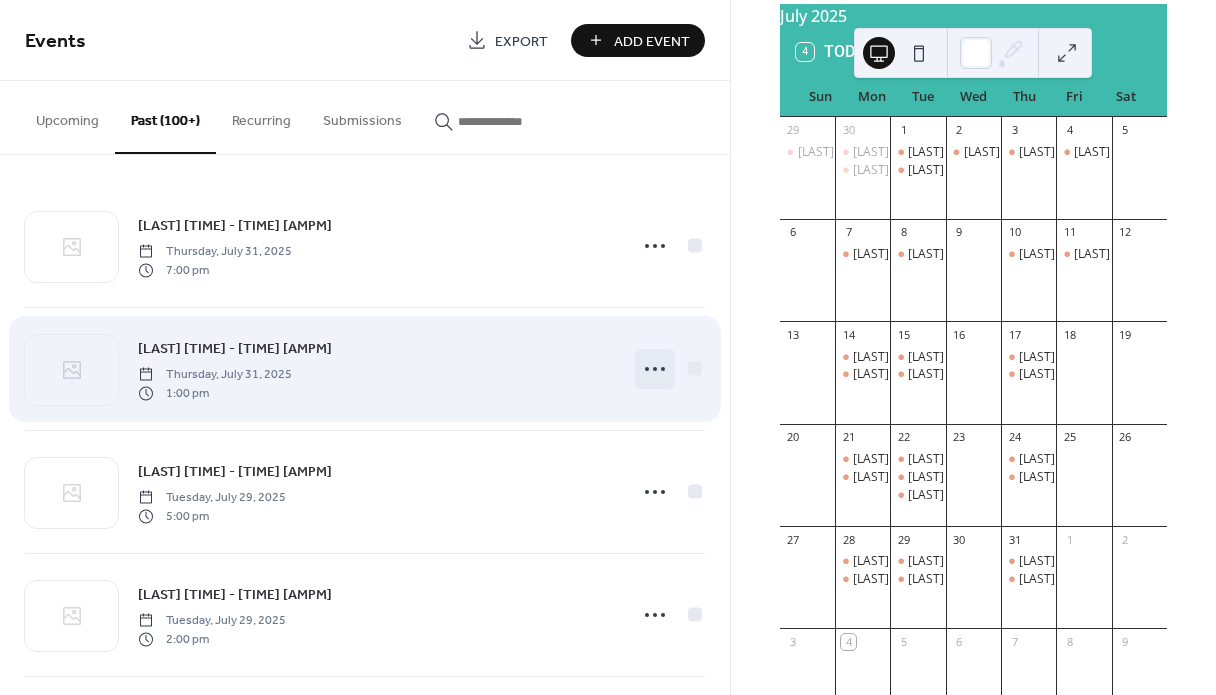 click 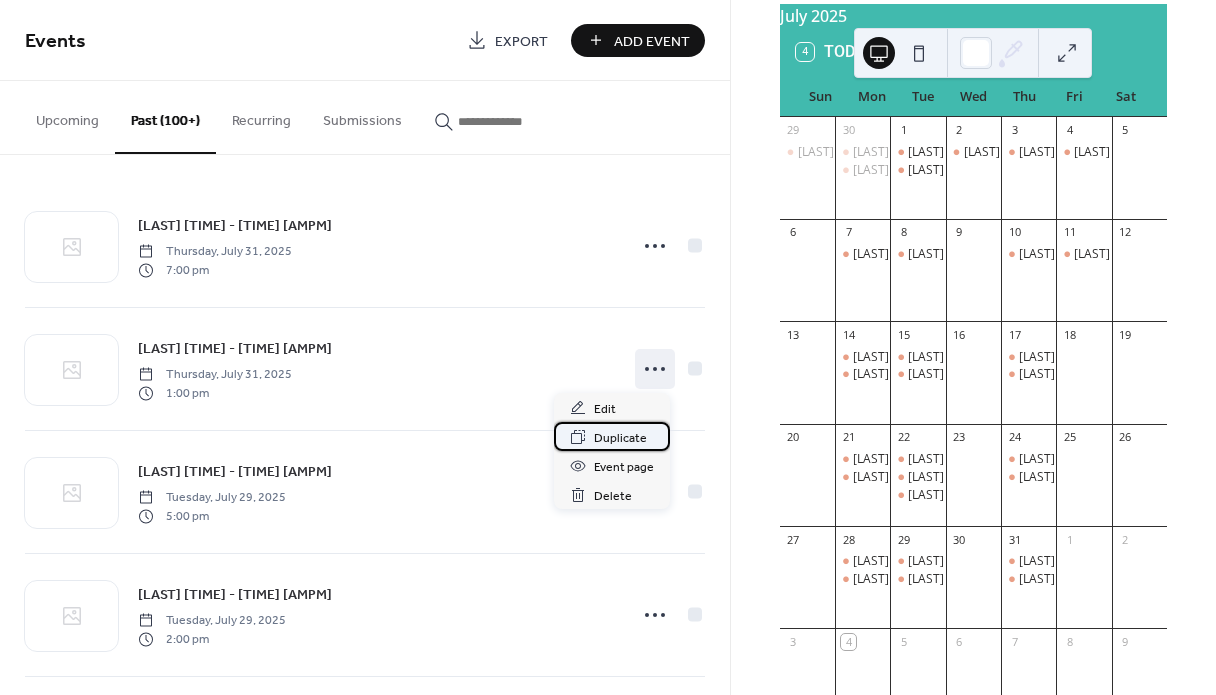 click on "Duplicate" at bounding box center (620, 438) 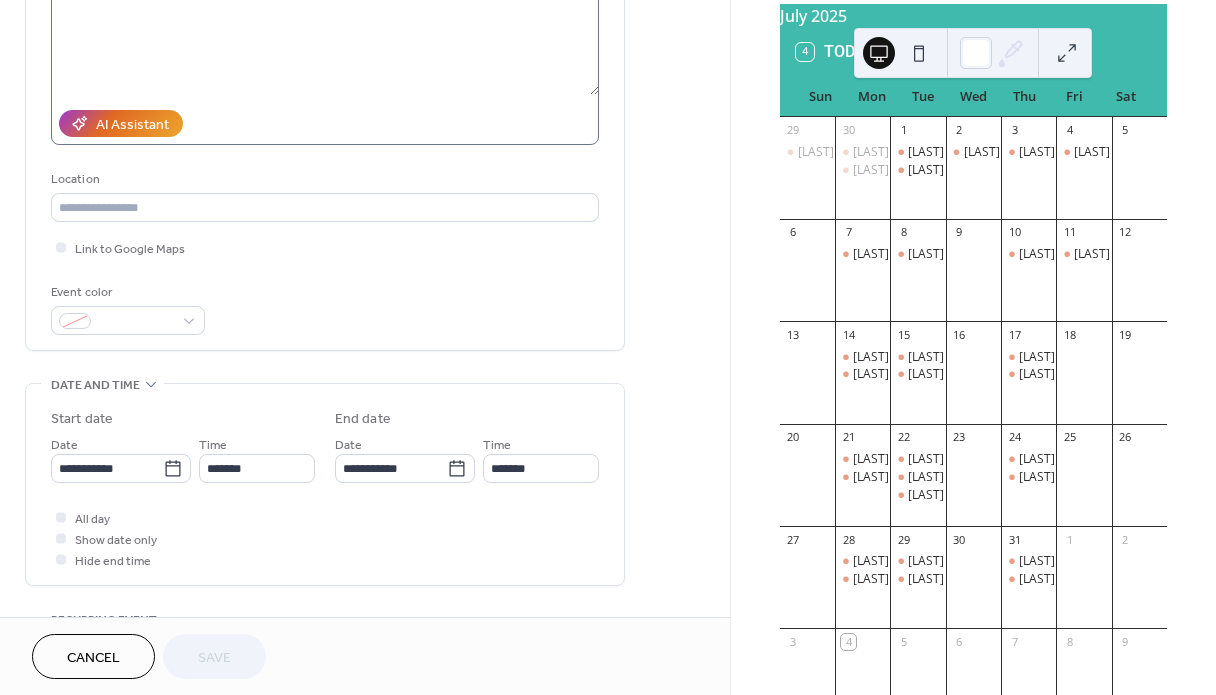 scroll, scrollTop: 316, scrollLeft: 0, axis: vertical 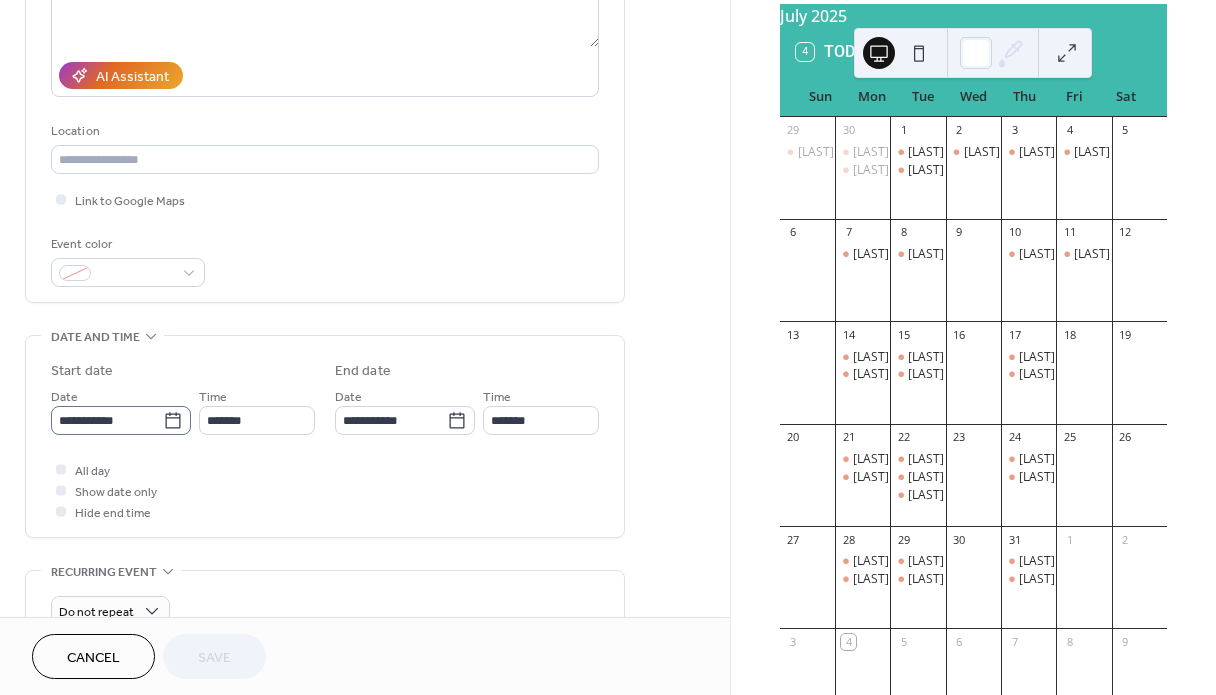 click 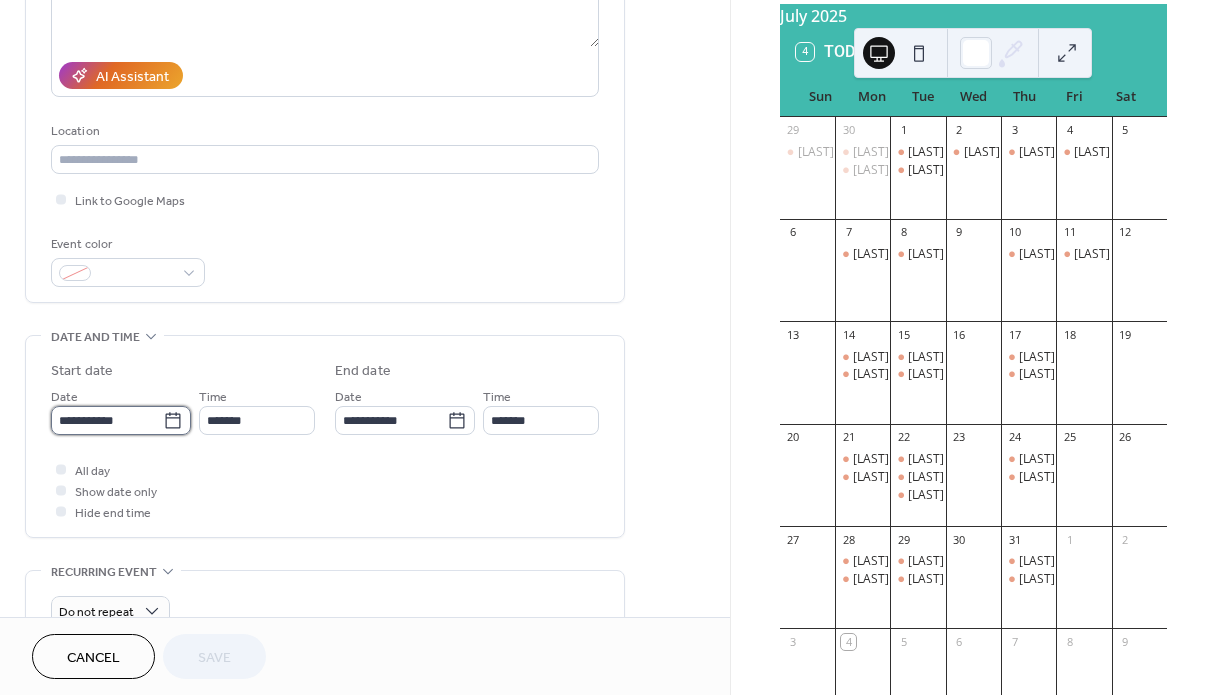click on "**********" at bounding box center [107, 420] 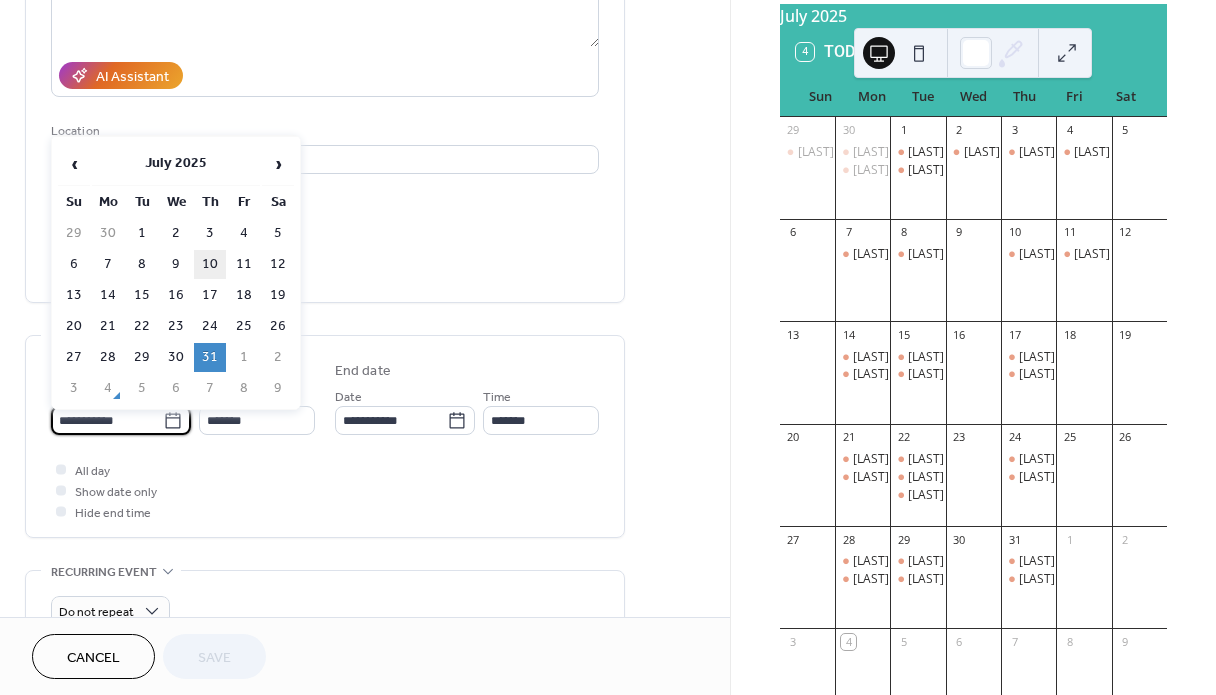 click on "10" at bounding box center (210, 264) 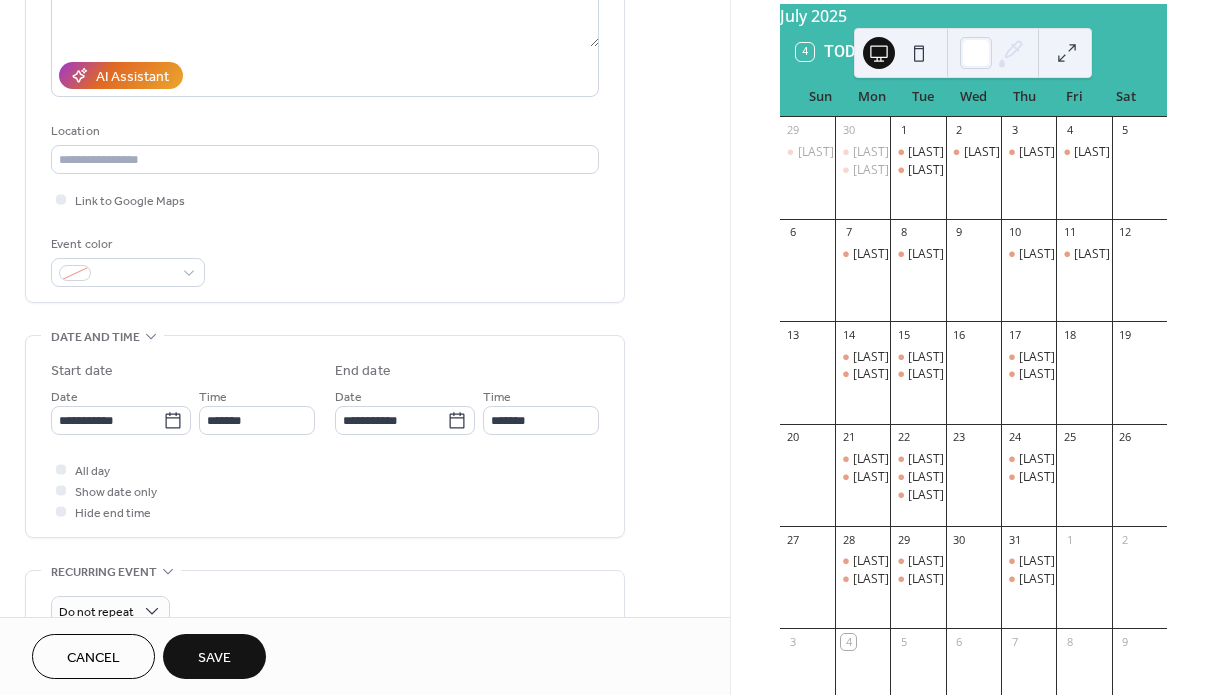 click on "Save" at bounding box center (214, 658) 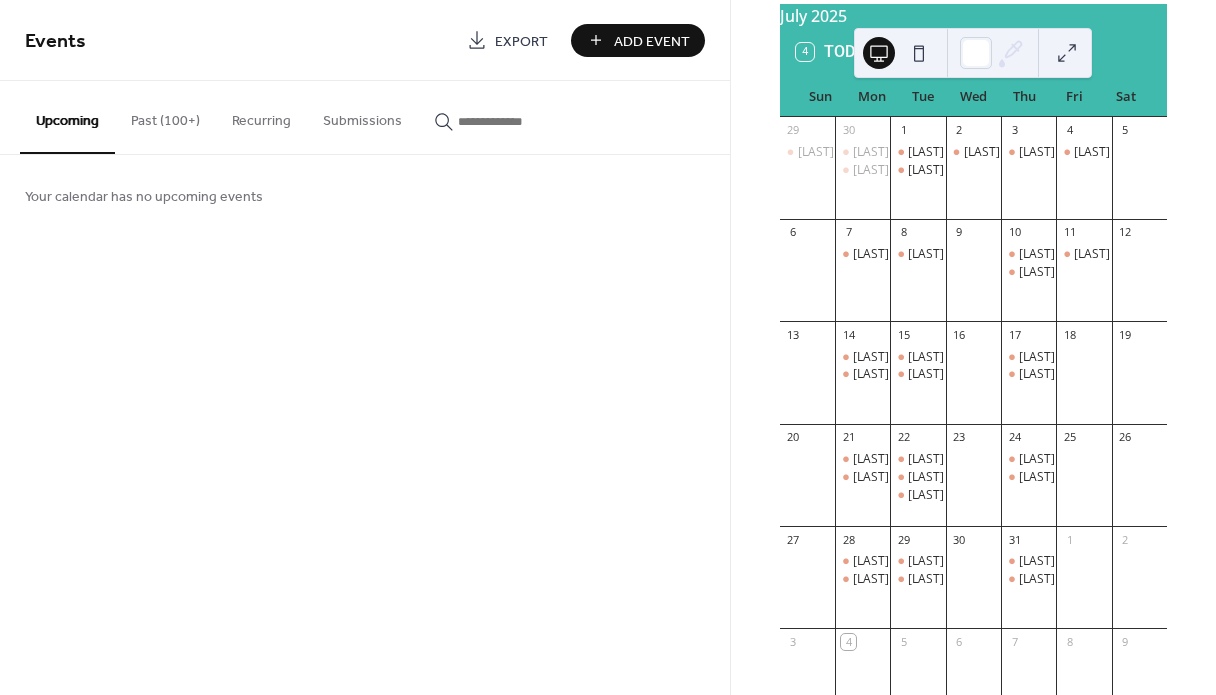 click on "Past (100+)" at bounding box center [165, 116] 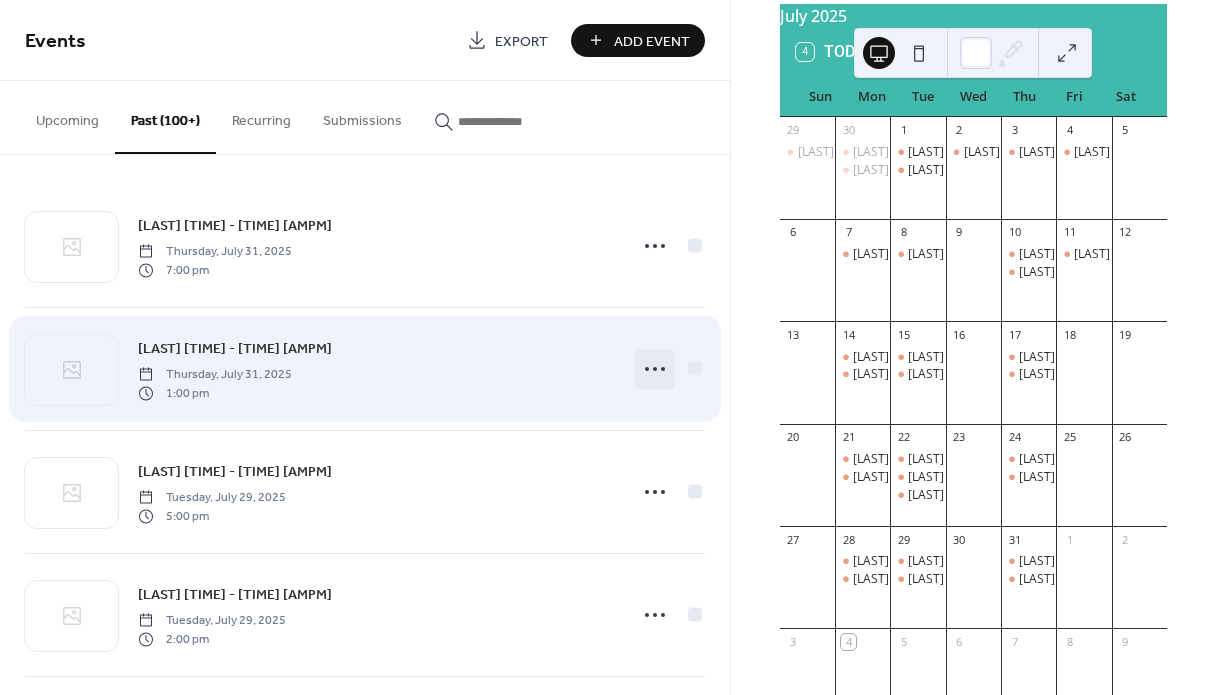 click 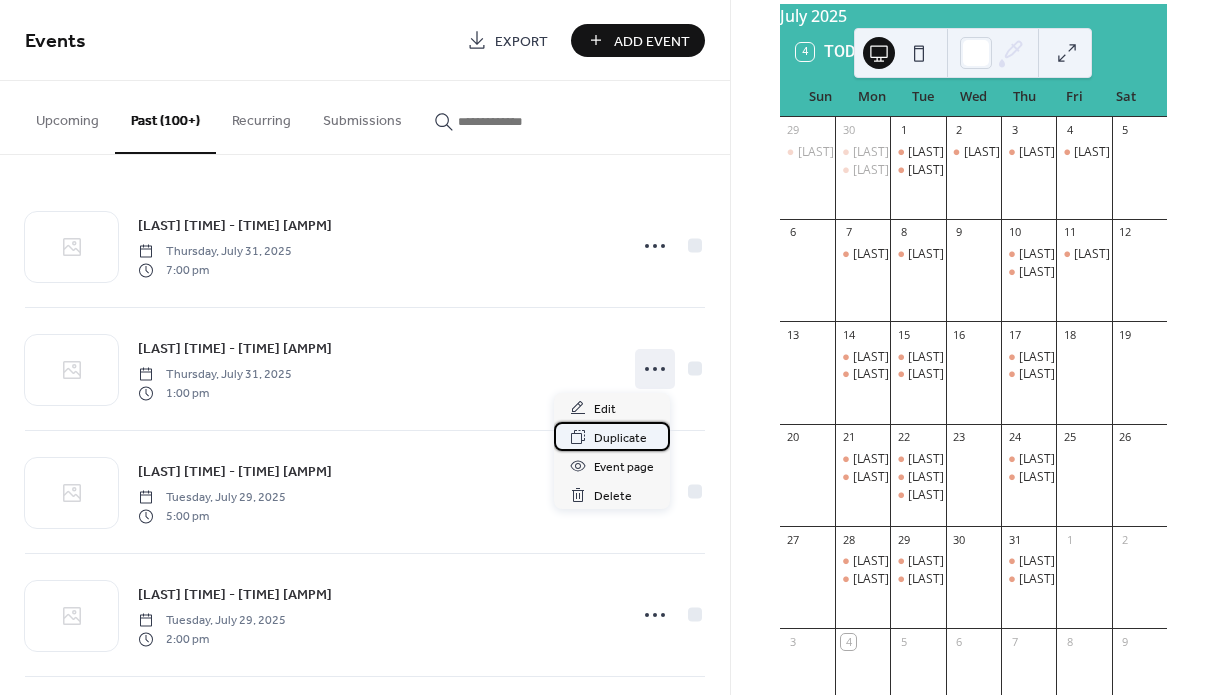 click on "Duplicate" at bounding box center (620, 438) 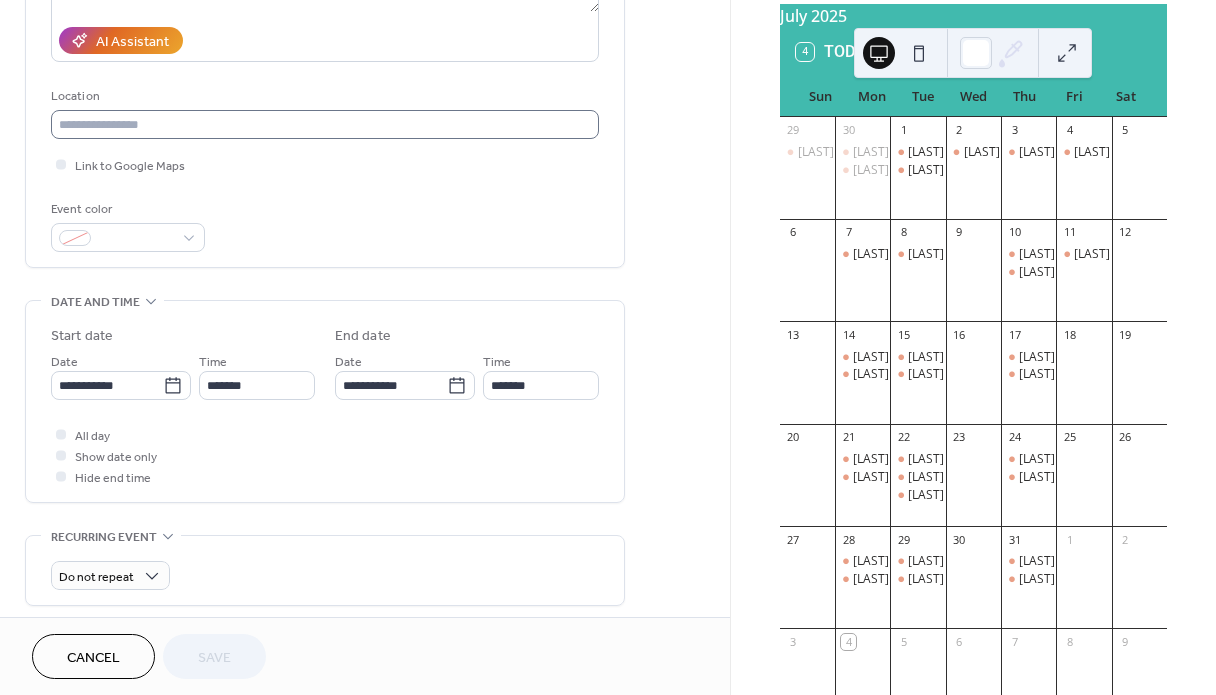 scroll, scrollTop: 368, scrollLeft: 0, axis: vertical 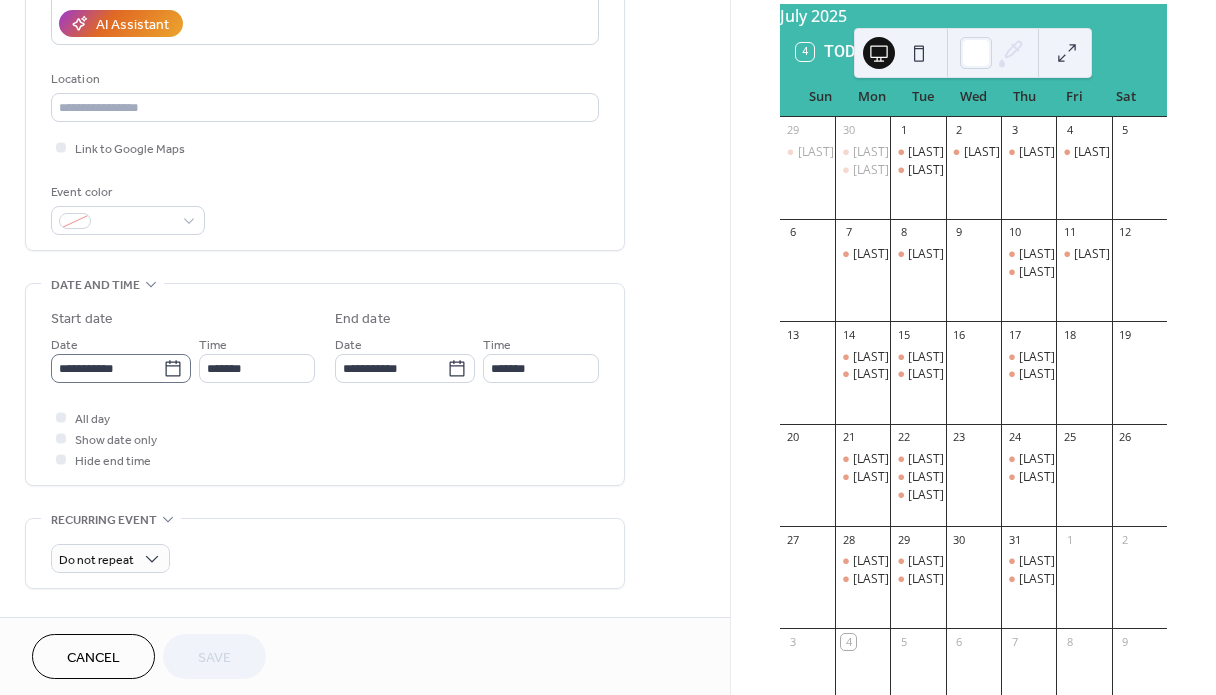 click 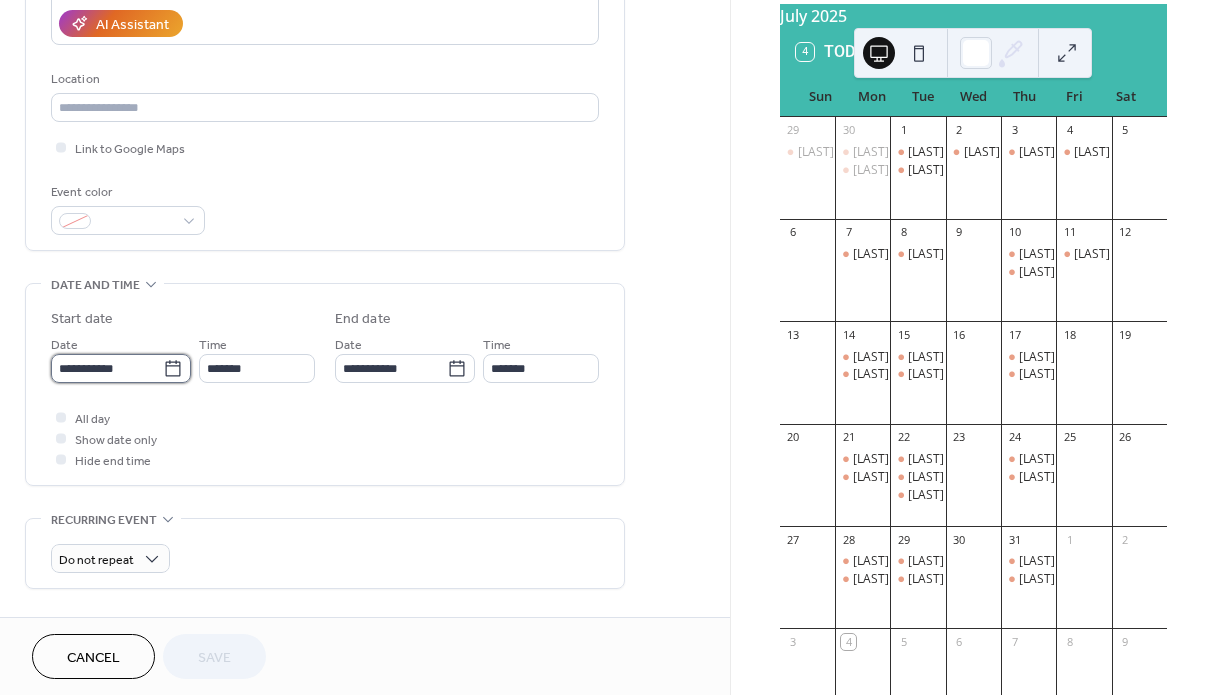 click on "**********" at bounding box center (107, 368) 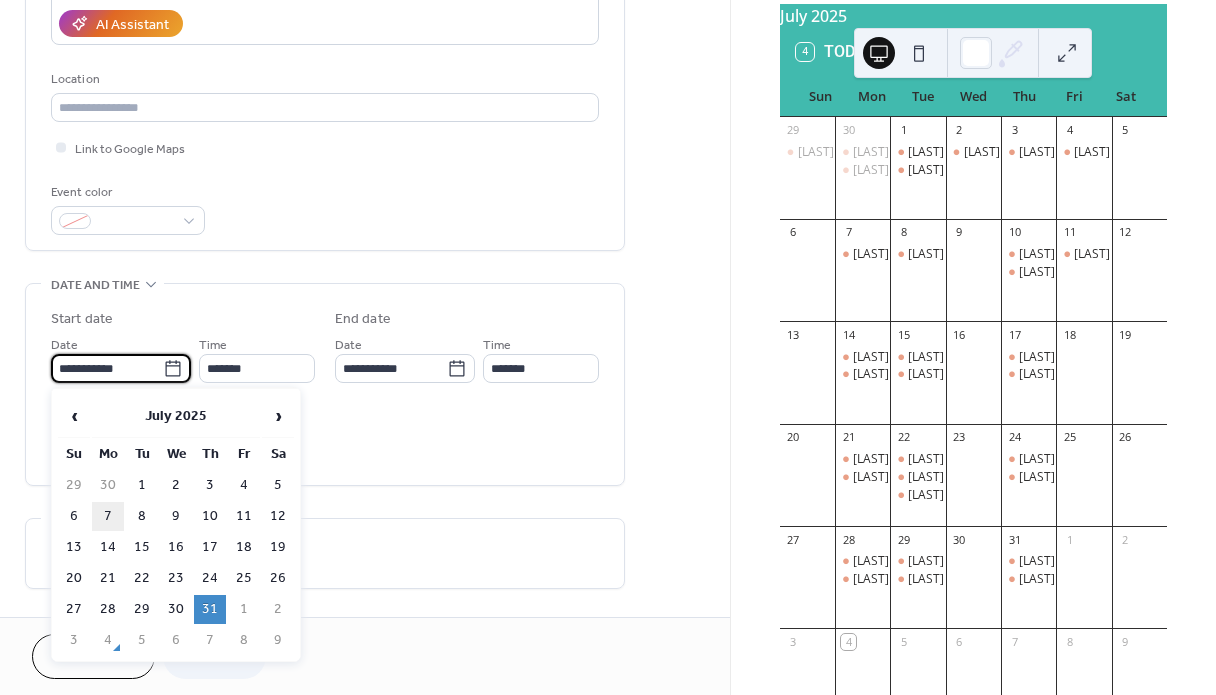 click on "7" at bounding box center (108, 516) 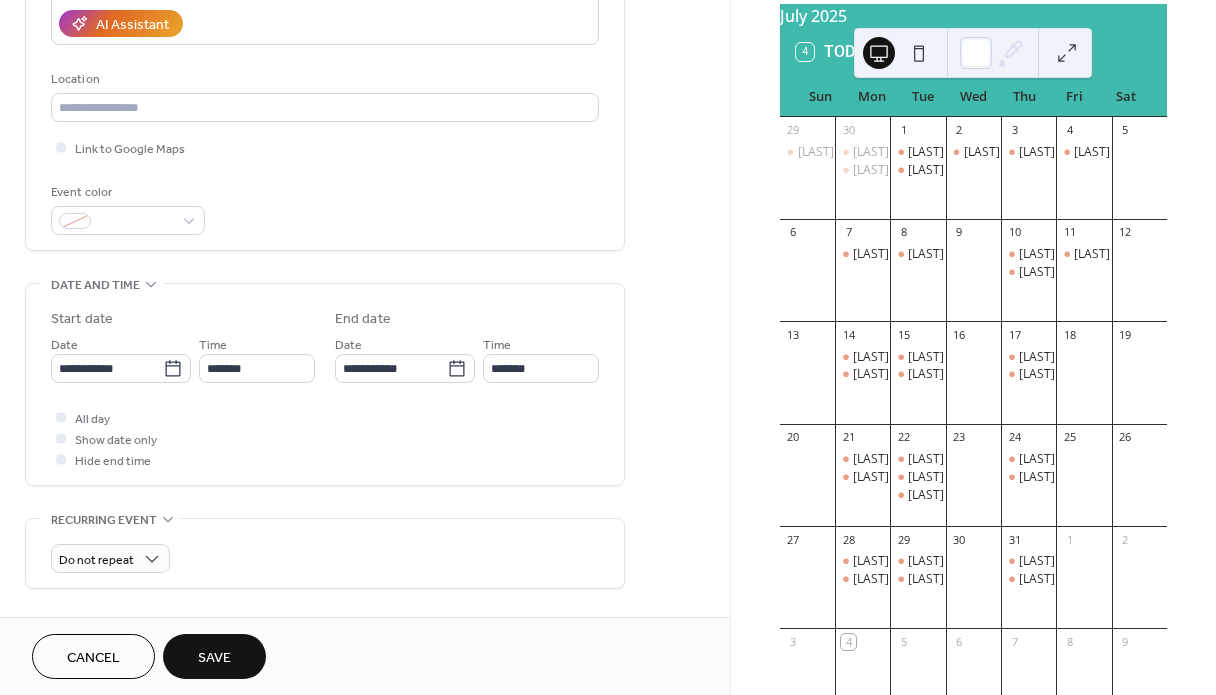click on "Save" at bounding box center [214, 658] 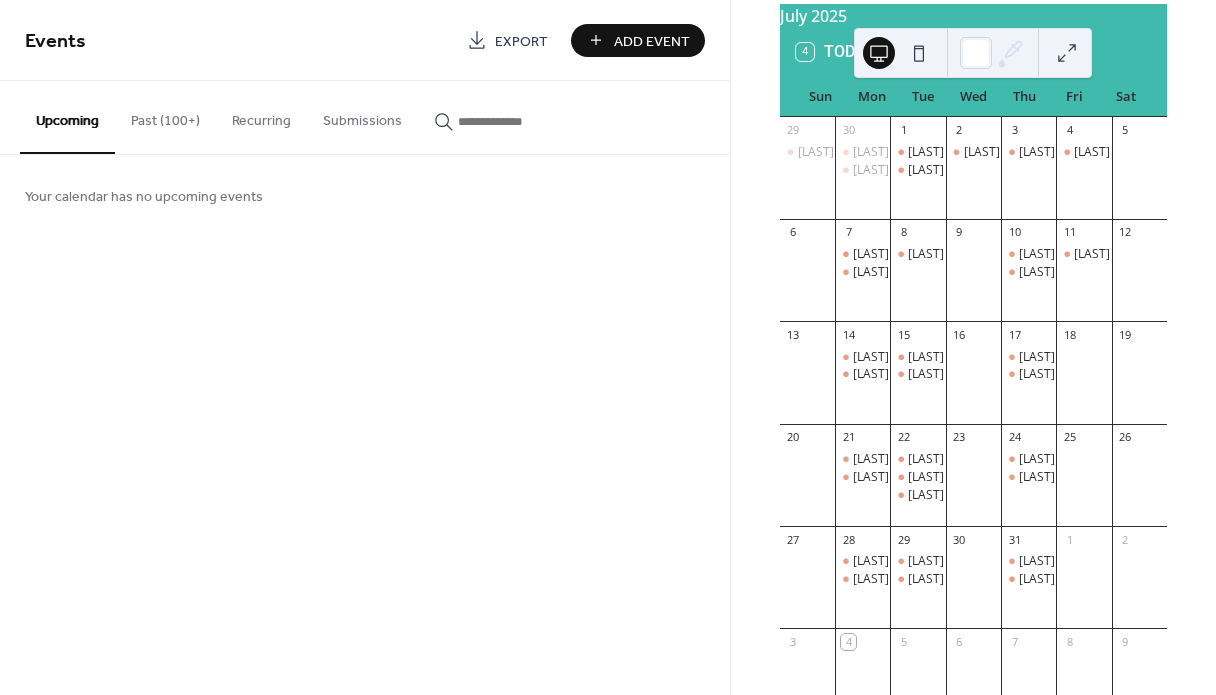 click on "Sun" at bounding box center [821, 97] 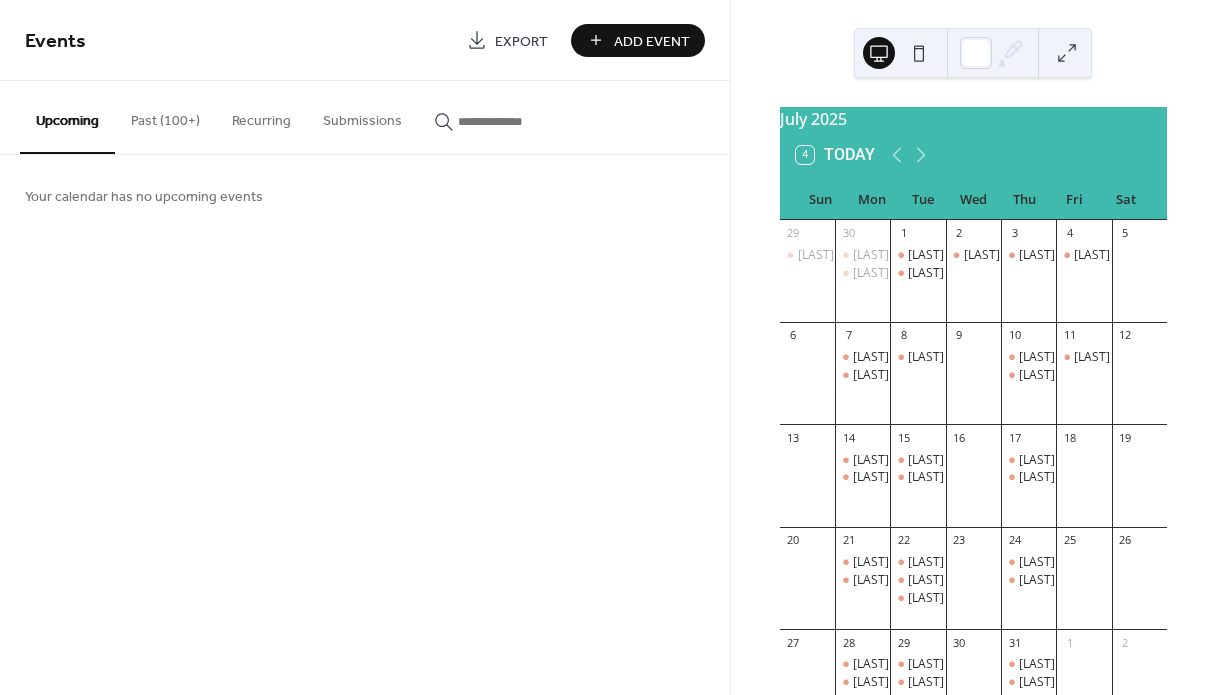scroll, scrollTop: 1, scrollLeft: 0, axis: vertical 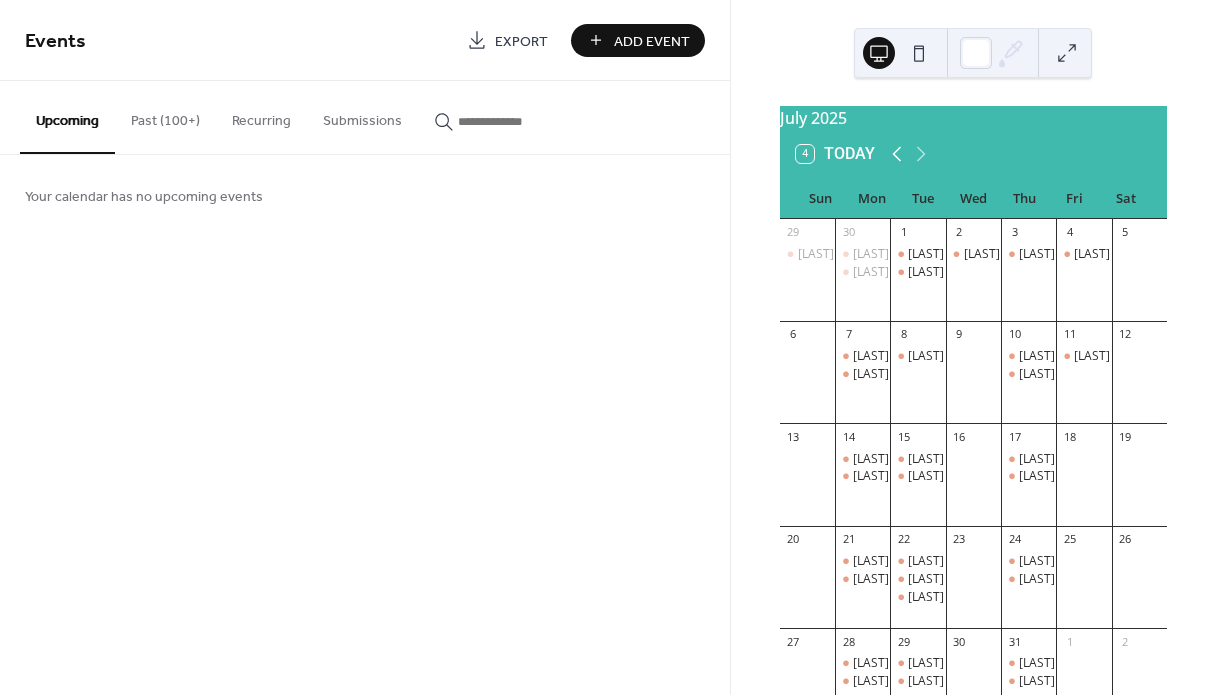 click 